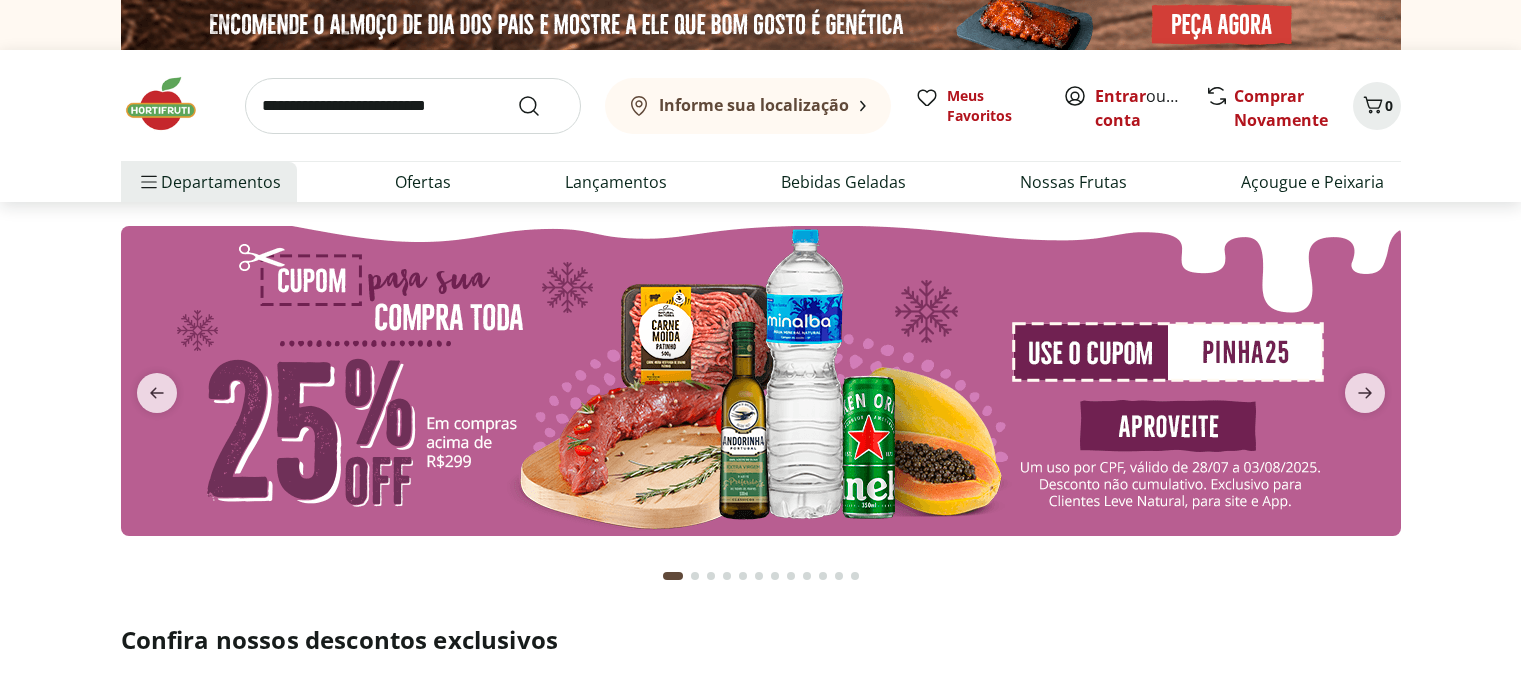 scroll, scrollTop: 0, scrollLeft: 0, axis: both 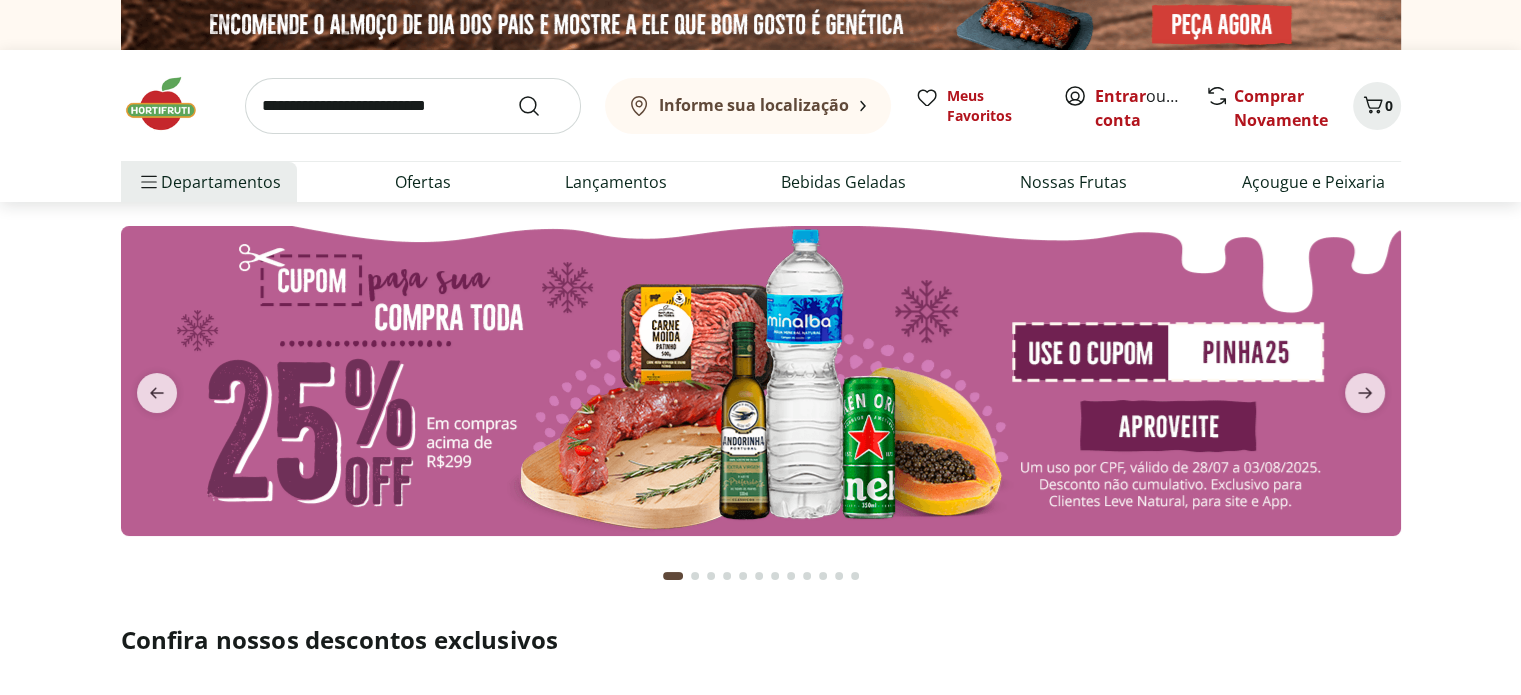 click at bounding box center (413, 106) 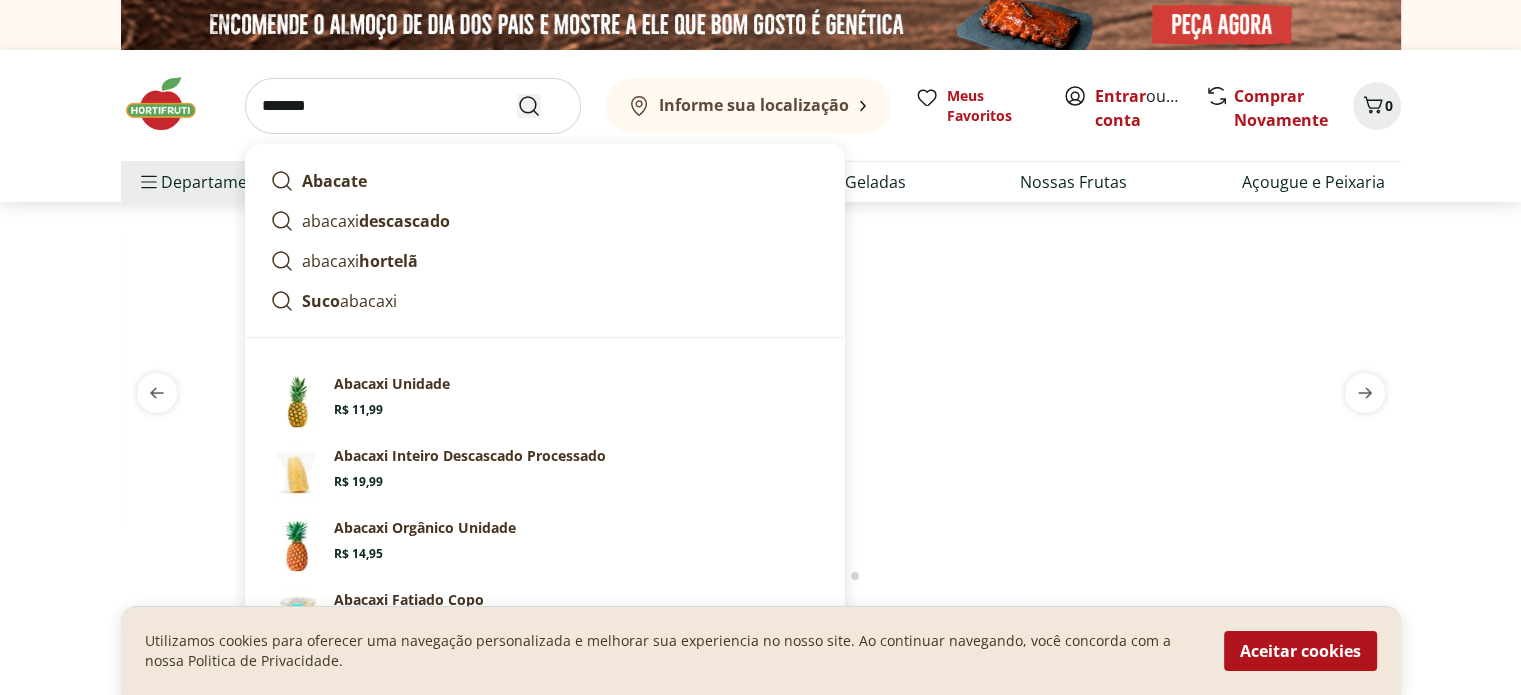type on "*******" 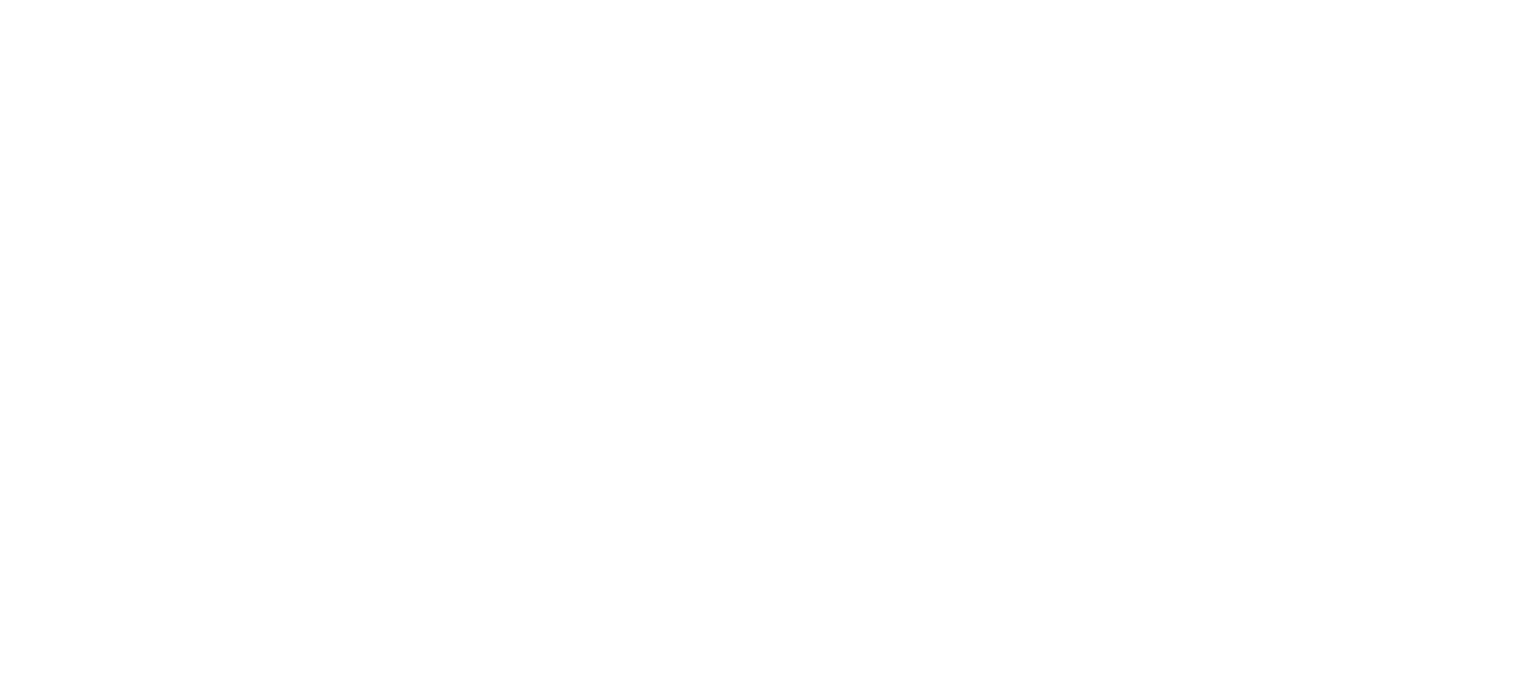 select on "**********" 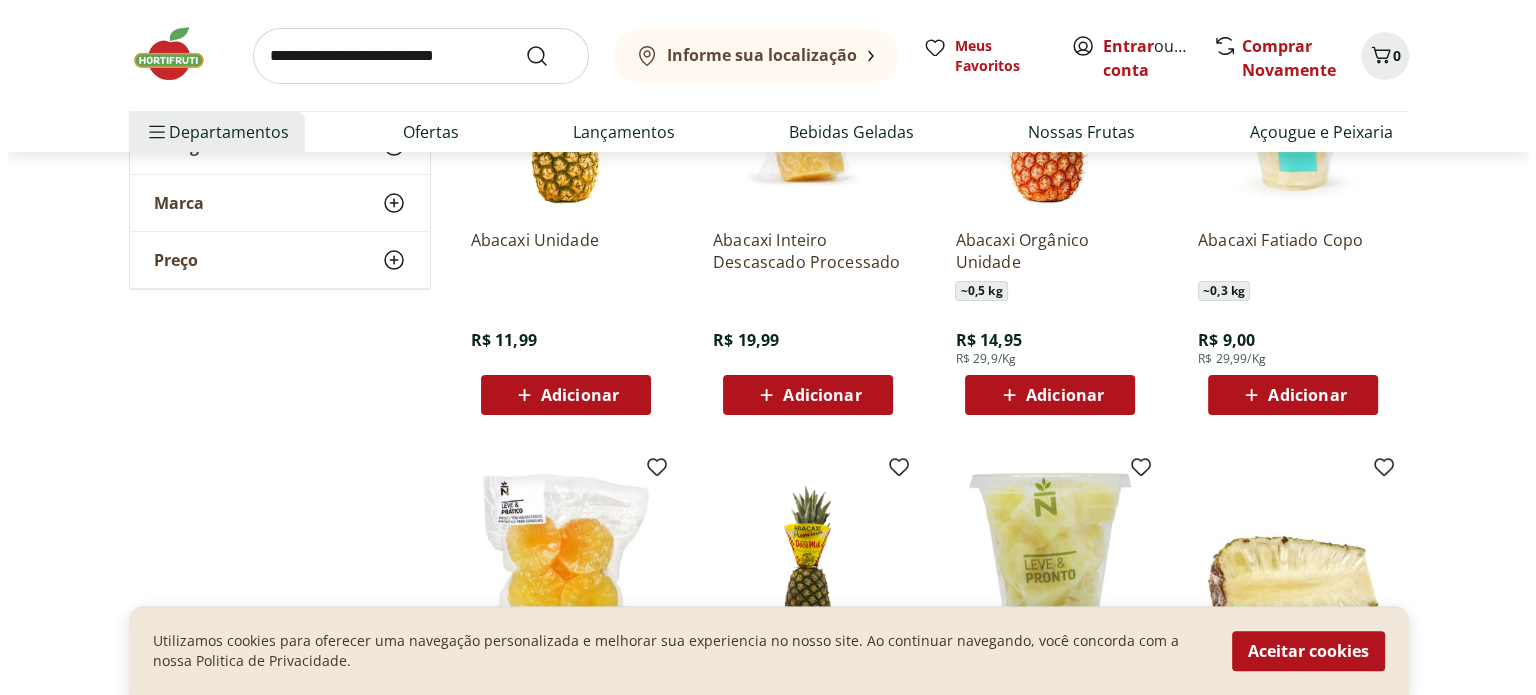 scroll, scrollTop: 300, scrollLeft: 0, axis: vertical 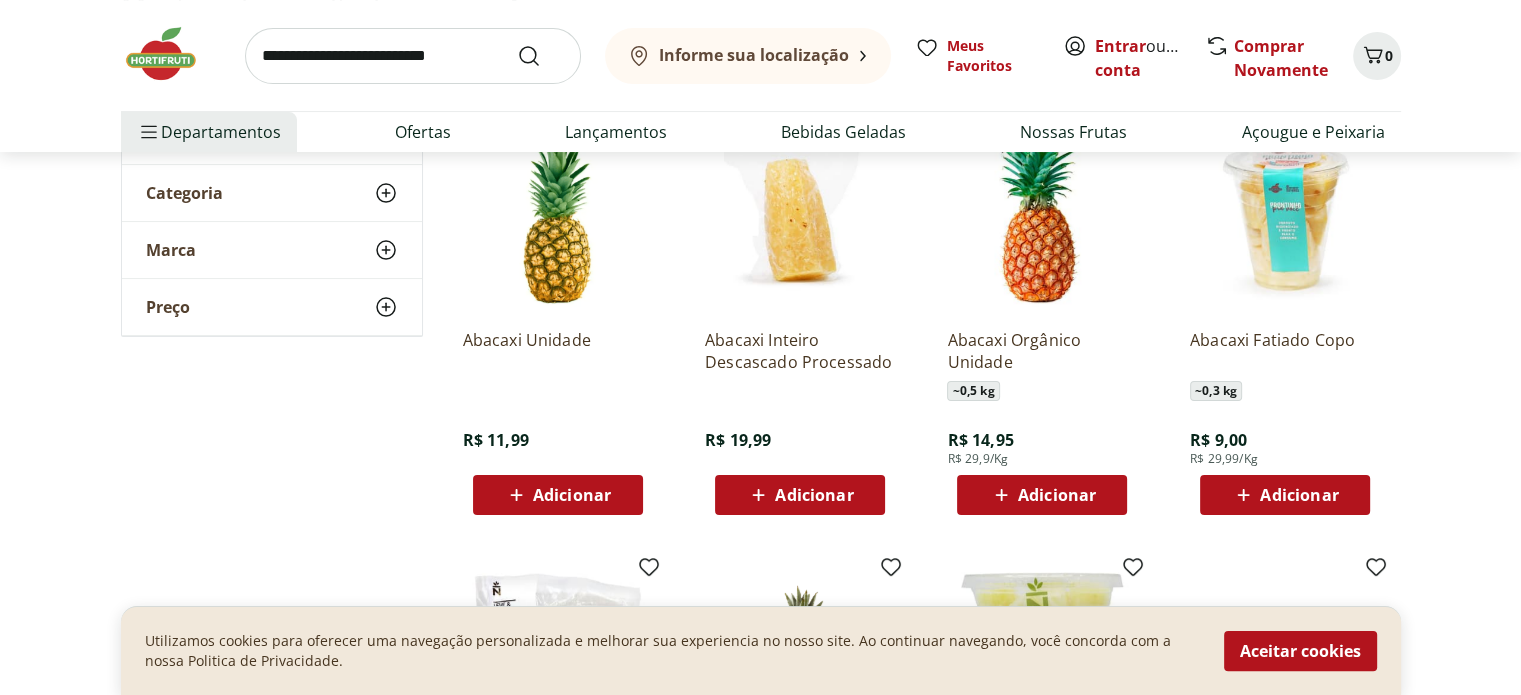 click on "Adicionar" at bounding box center (557, 495) 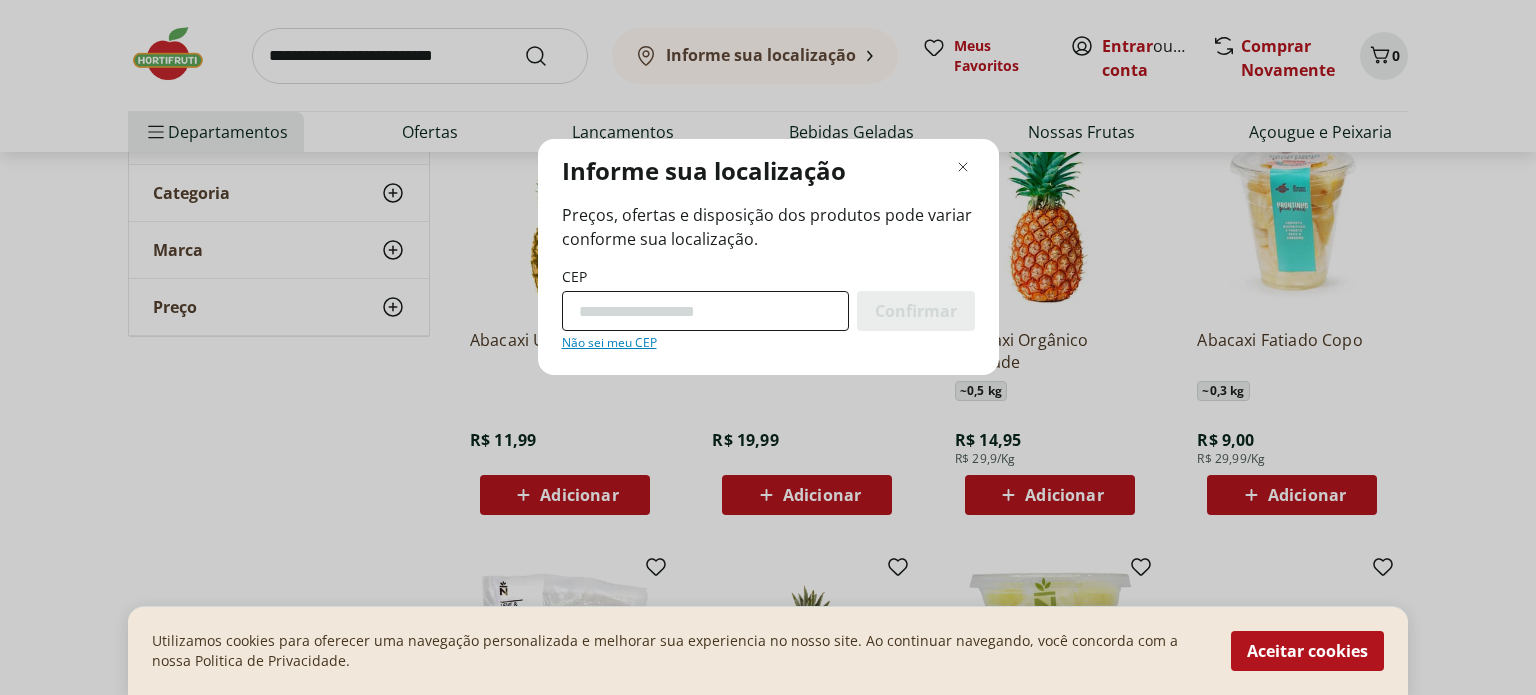 click on "CEP" at bounding box center (705, 311) 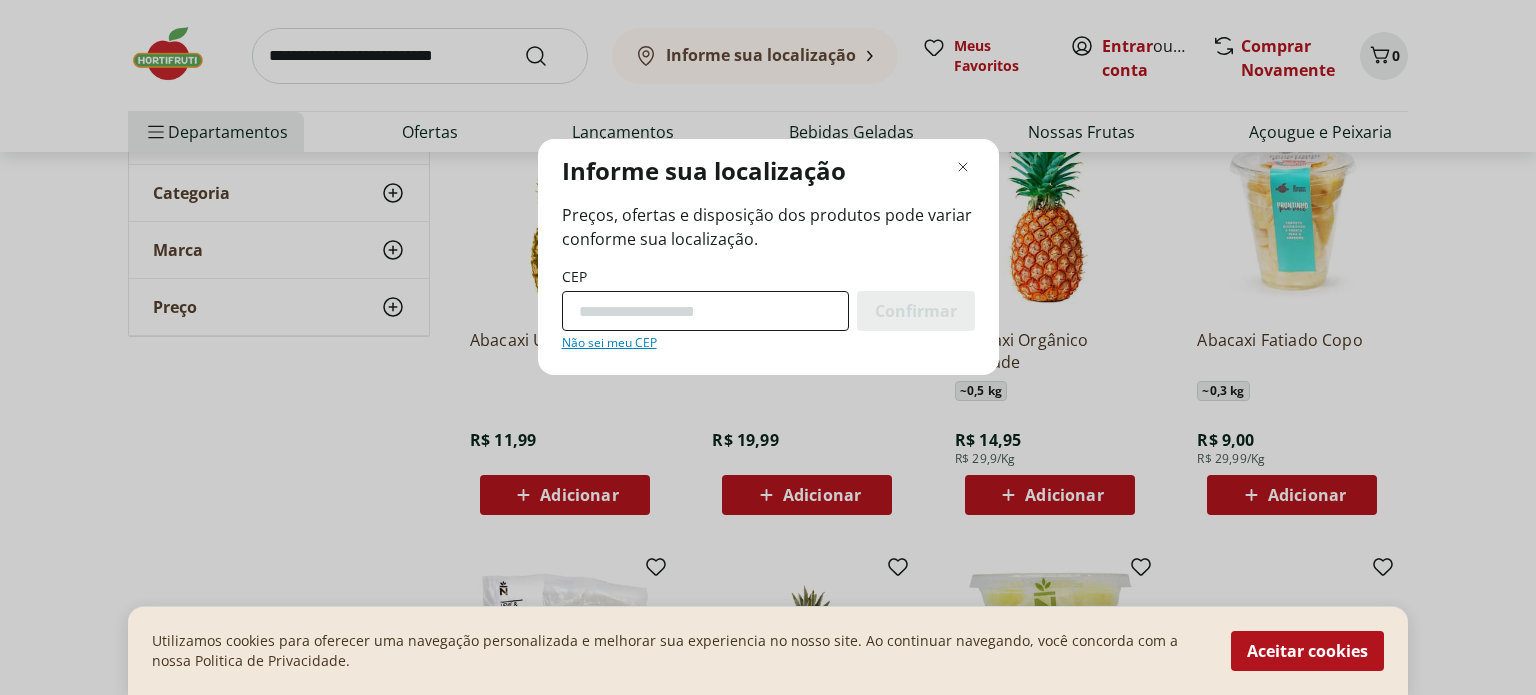 type on "*********" 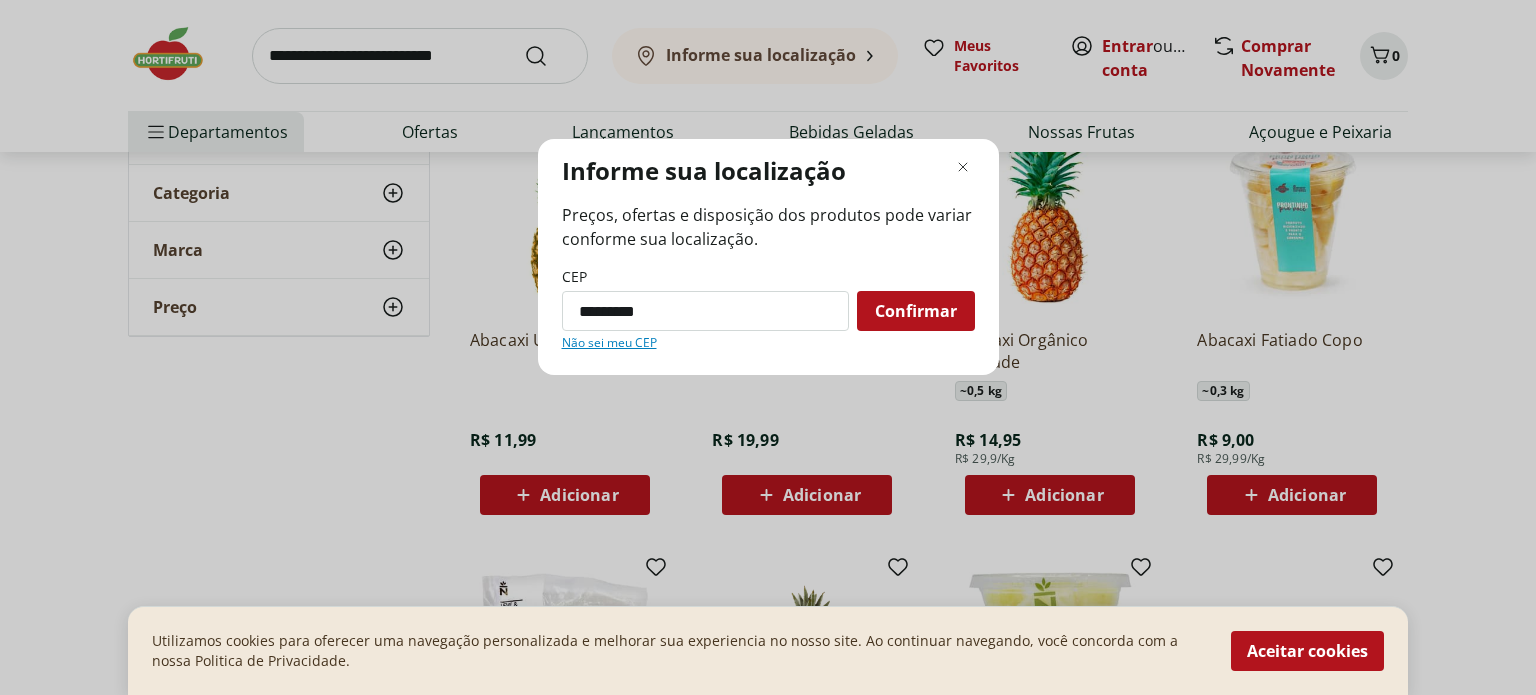 click on "Confirmar" at bounding box center (916, 311) 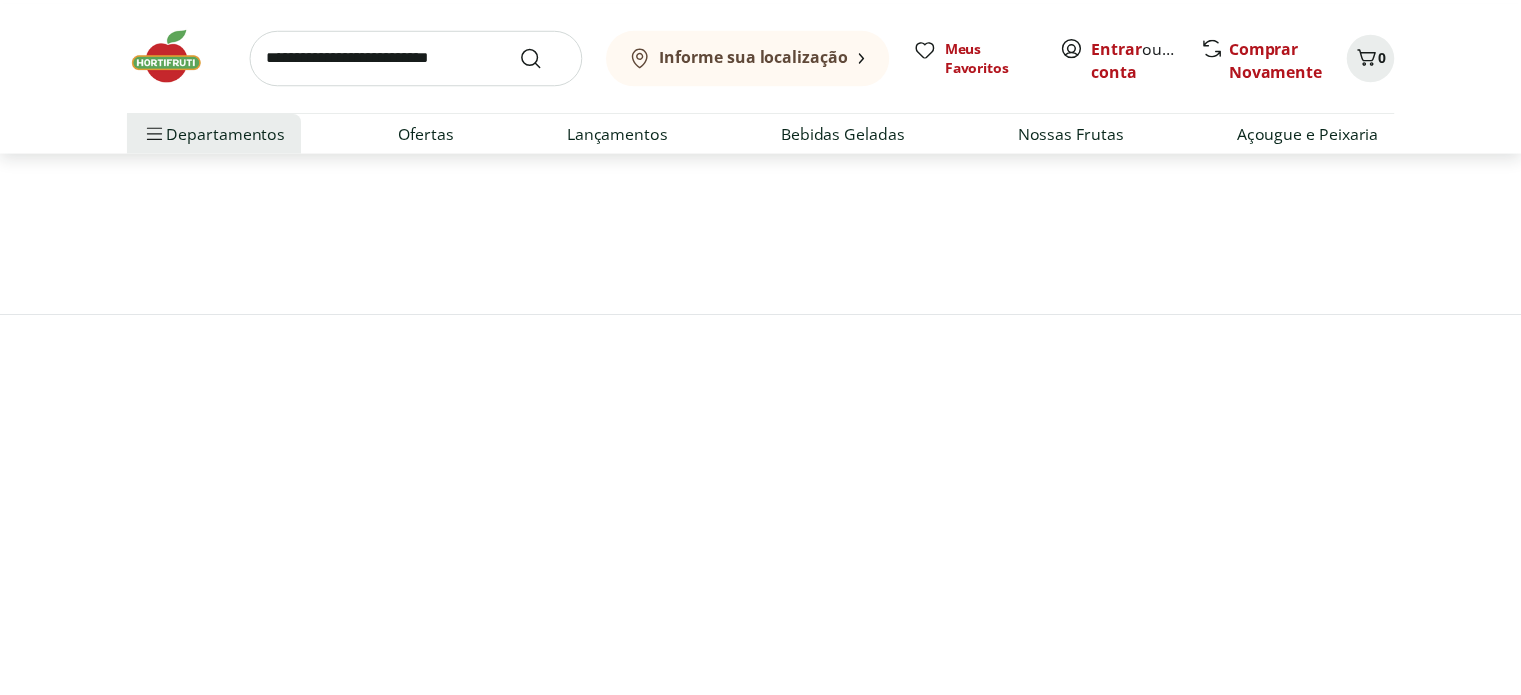 scroll, scrollTop: 97, scrollLeft: 0, axis: vertical 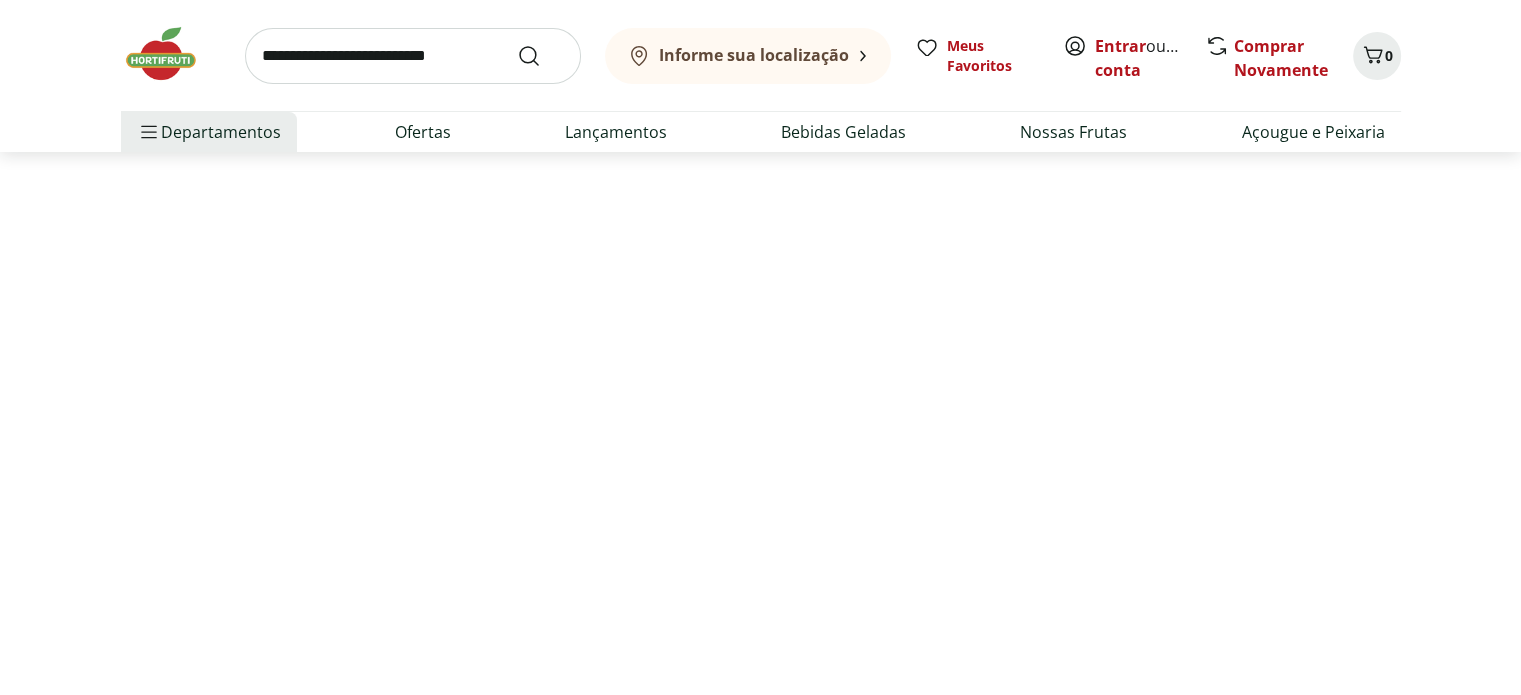 select on "**********" 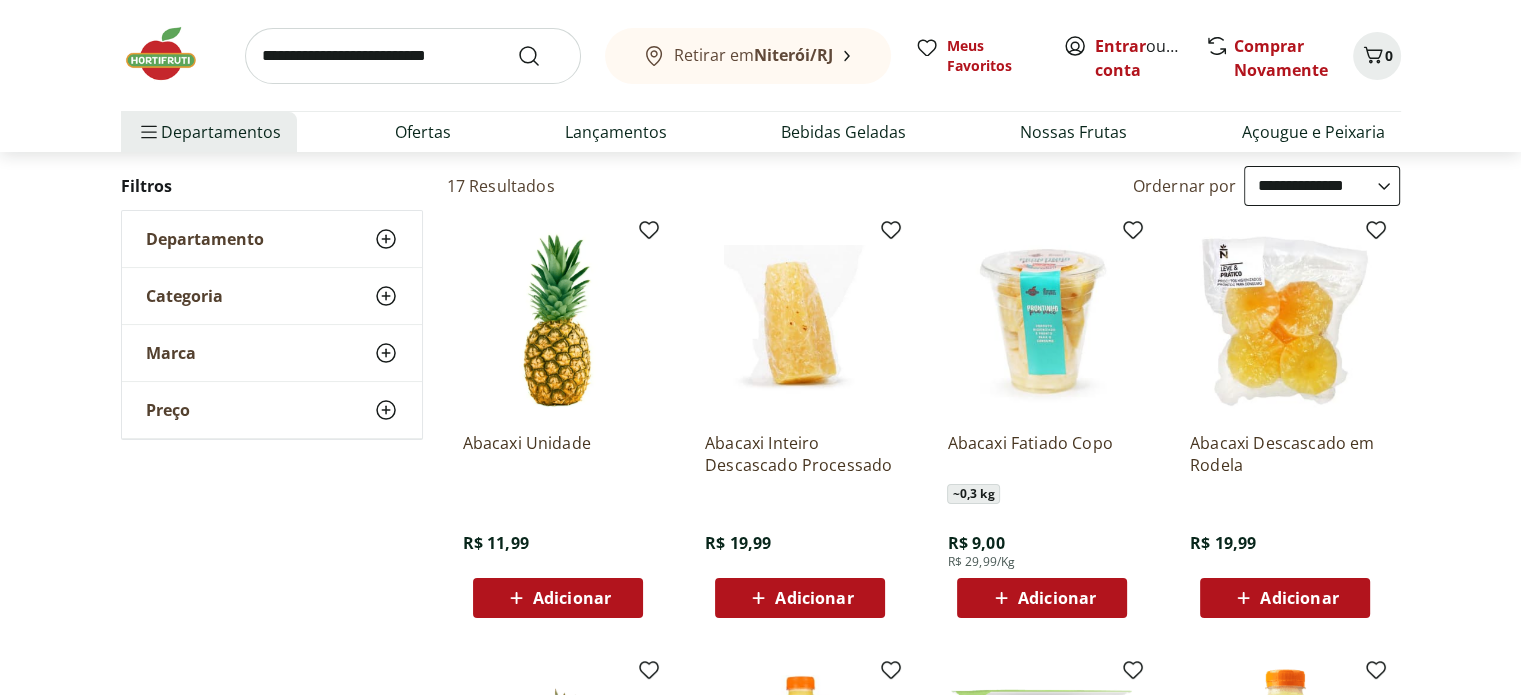 scroll, scrollTop: 297, scrollLeft: 0, axis: vertical 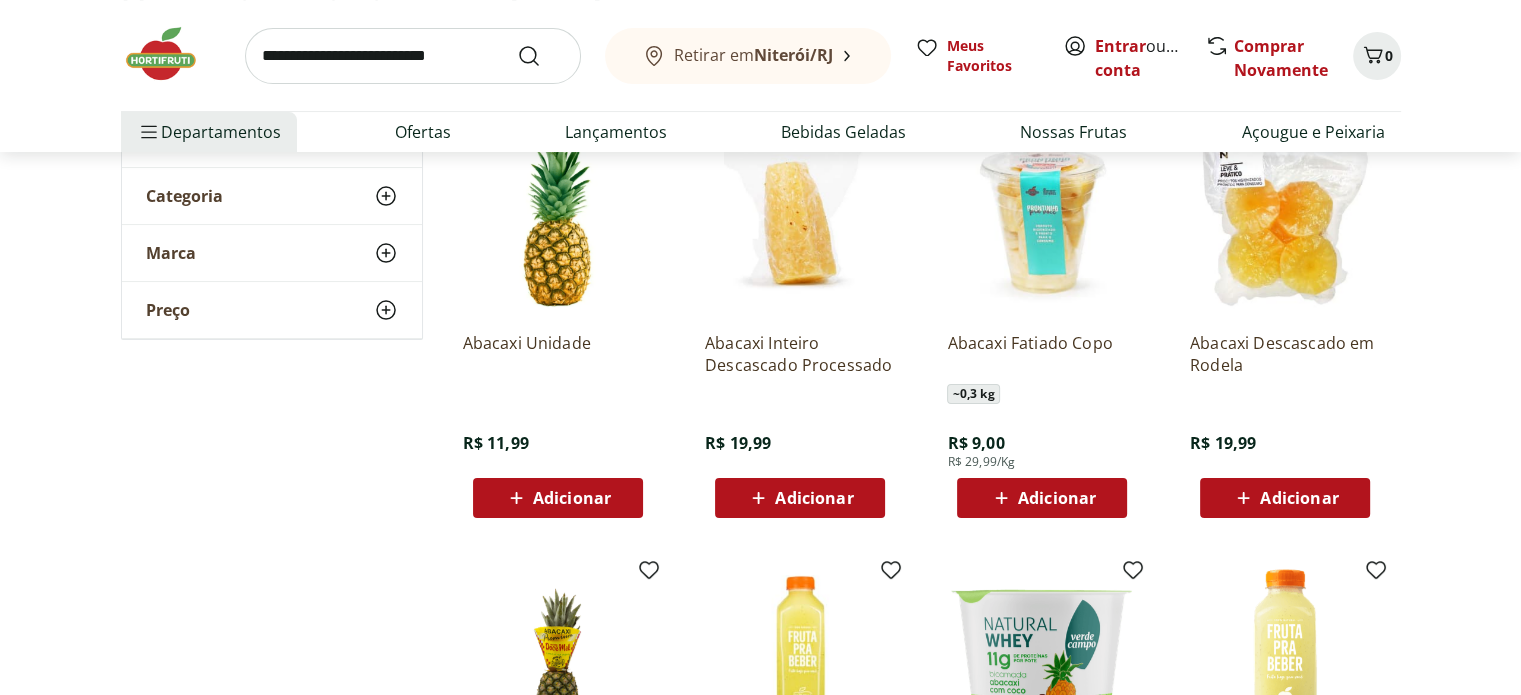 click on "Adicionar" at bounding box center [572, 498] 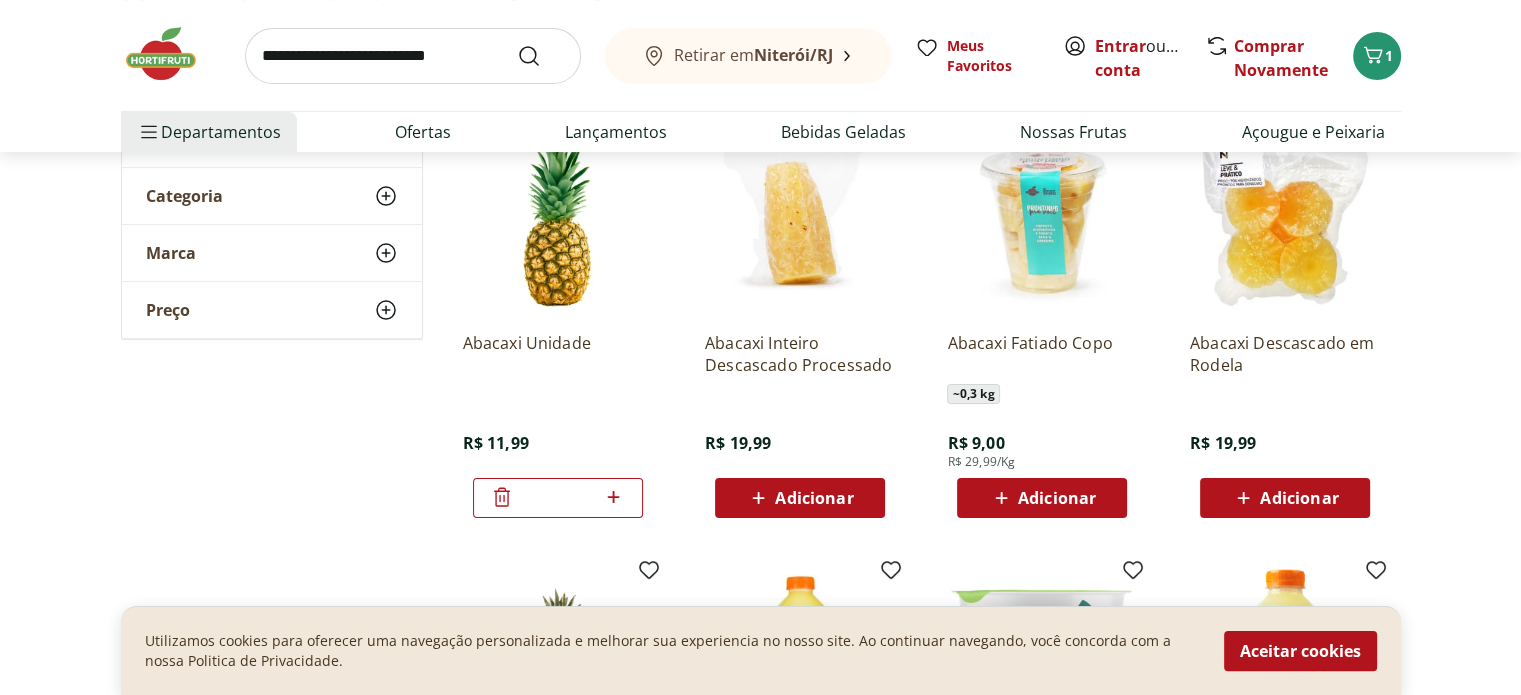 click at bounding box center (413, 56) 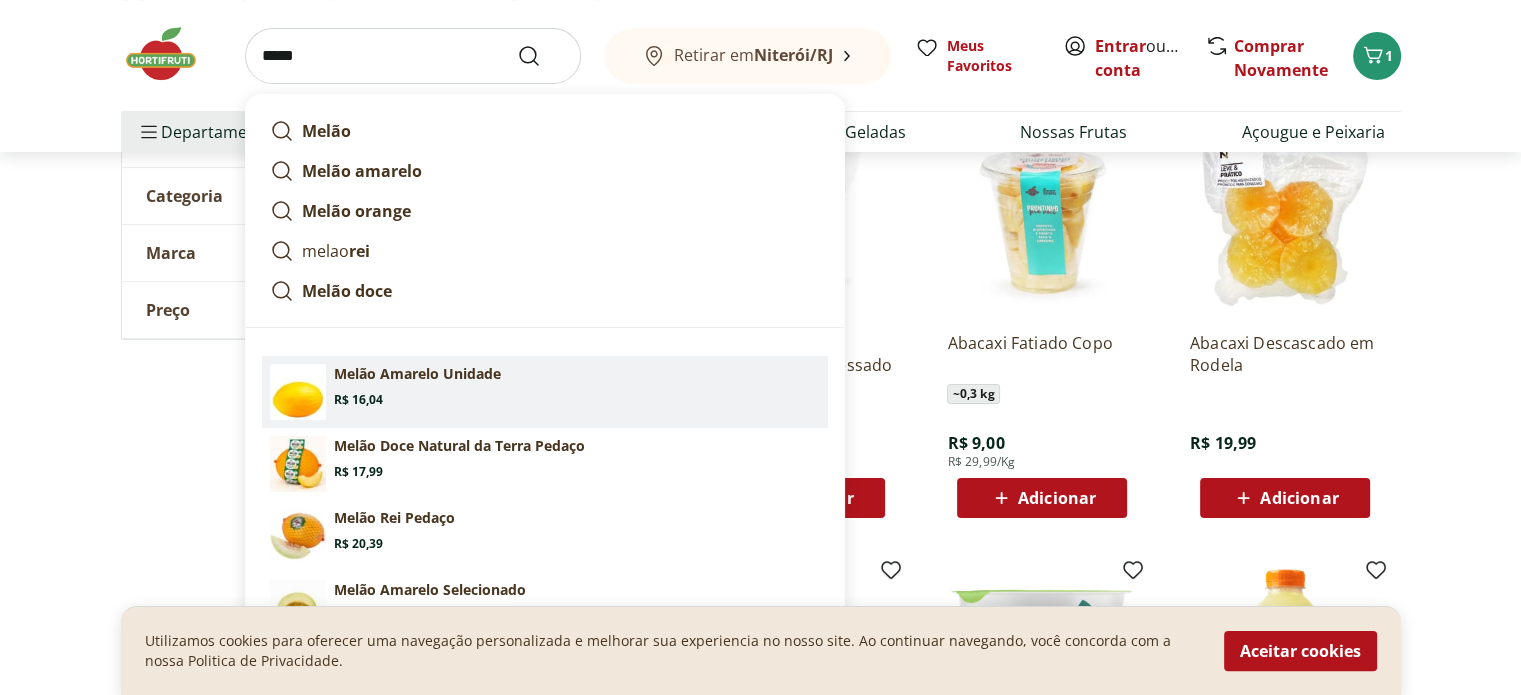 click on "Melão Amarelo Unidade" at bounding box center (417, 374) 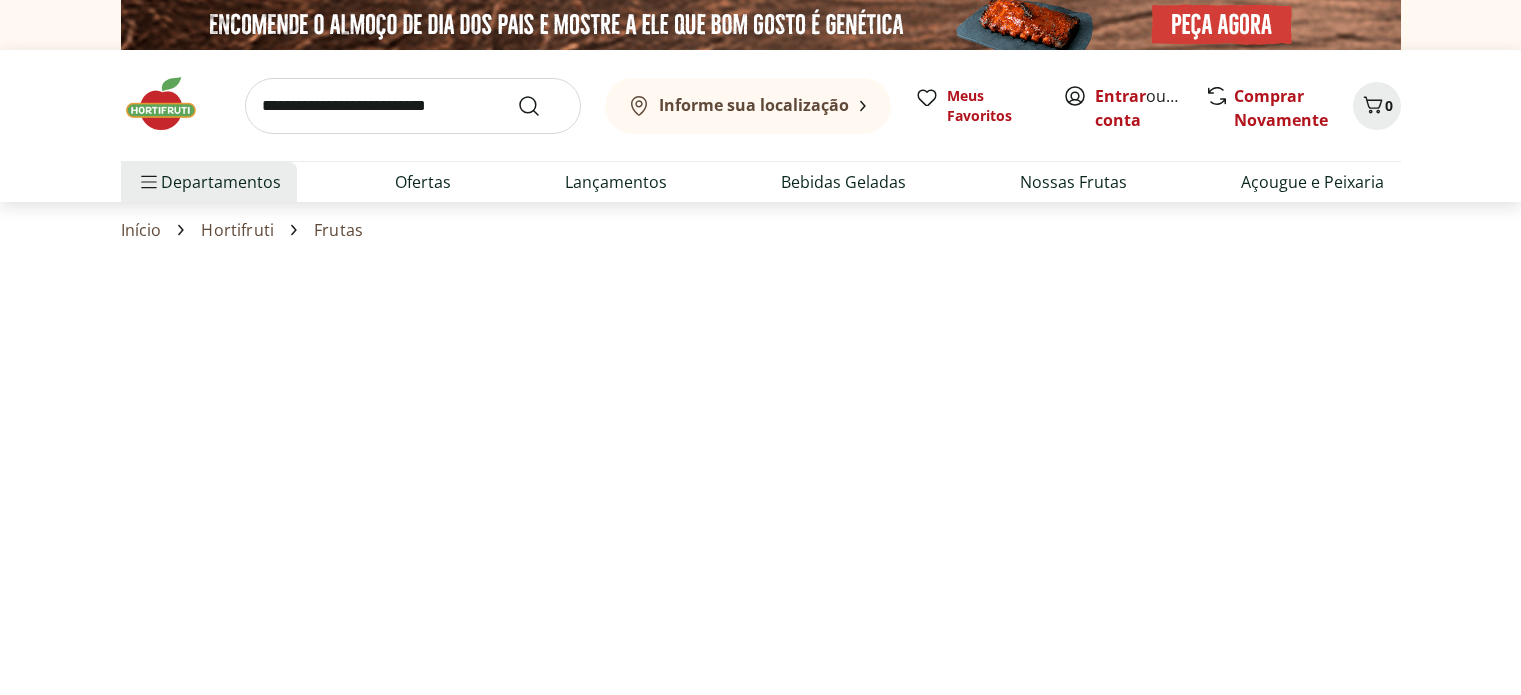 scroll, scrollTop: 0, scrollLeft: 0, axis: both 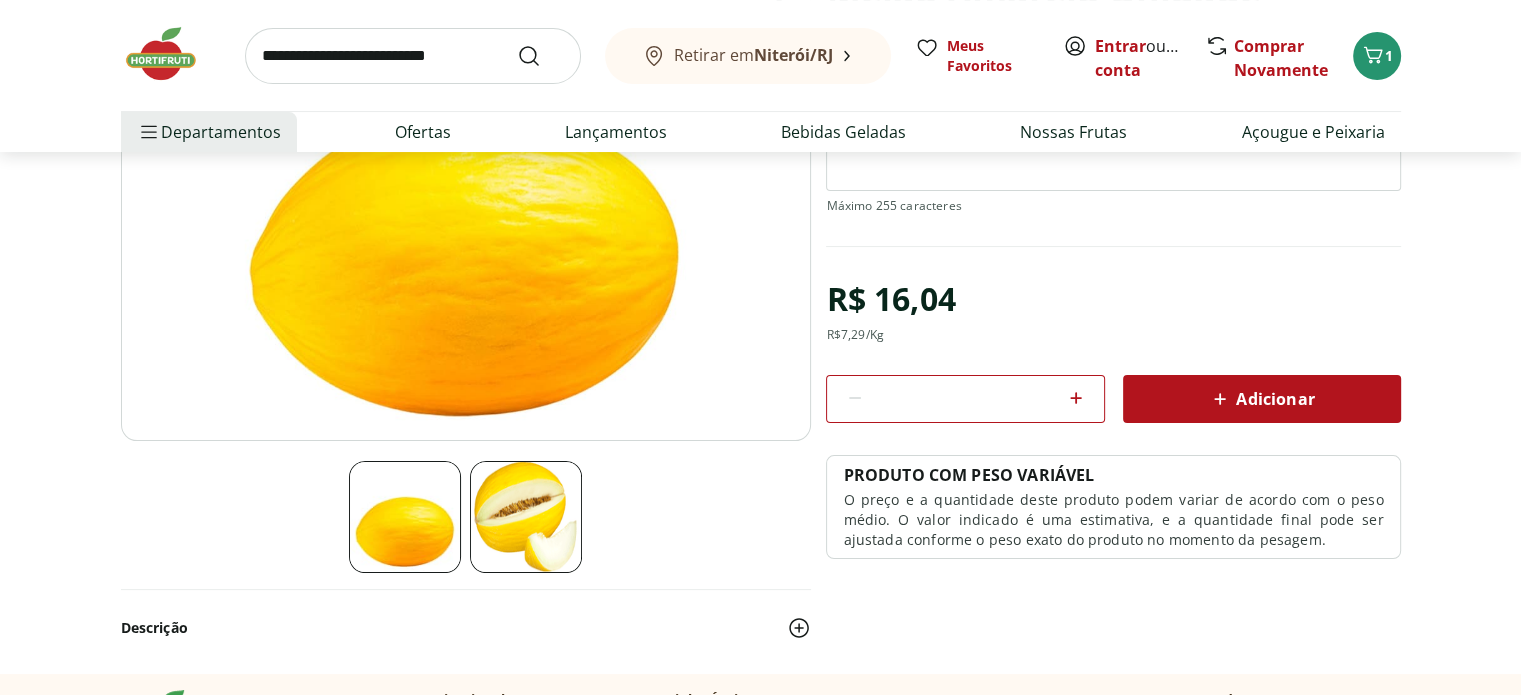 click on "Adicionar" at bounding box center [1262, 399] 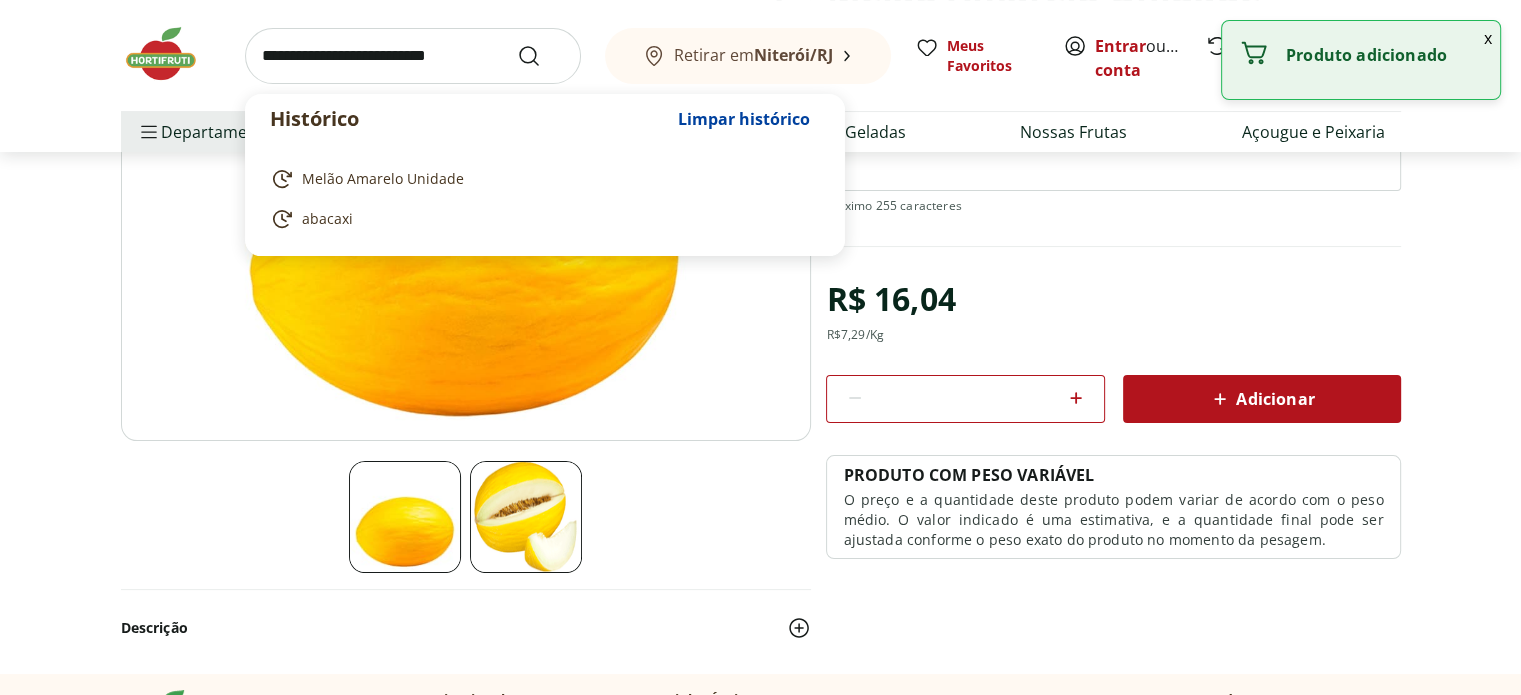 click at bounding box center (413, 56) 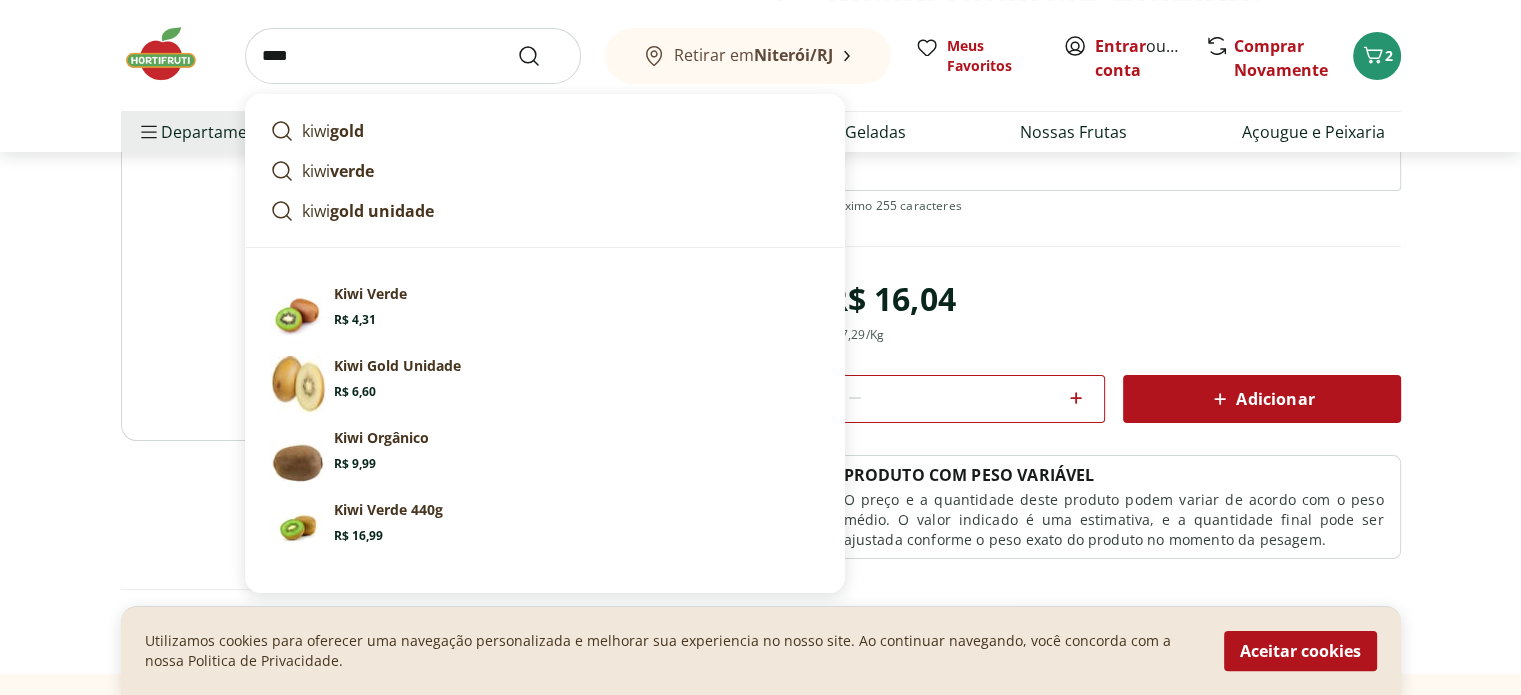 type on "****" 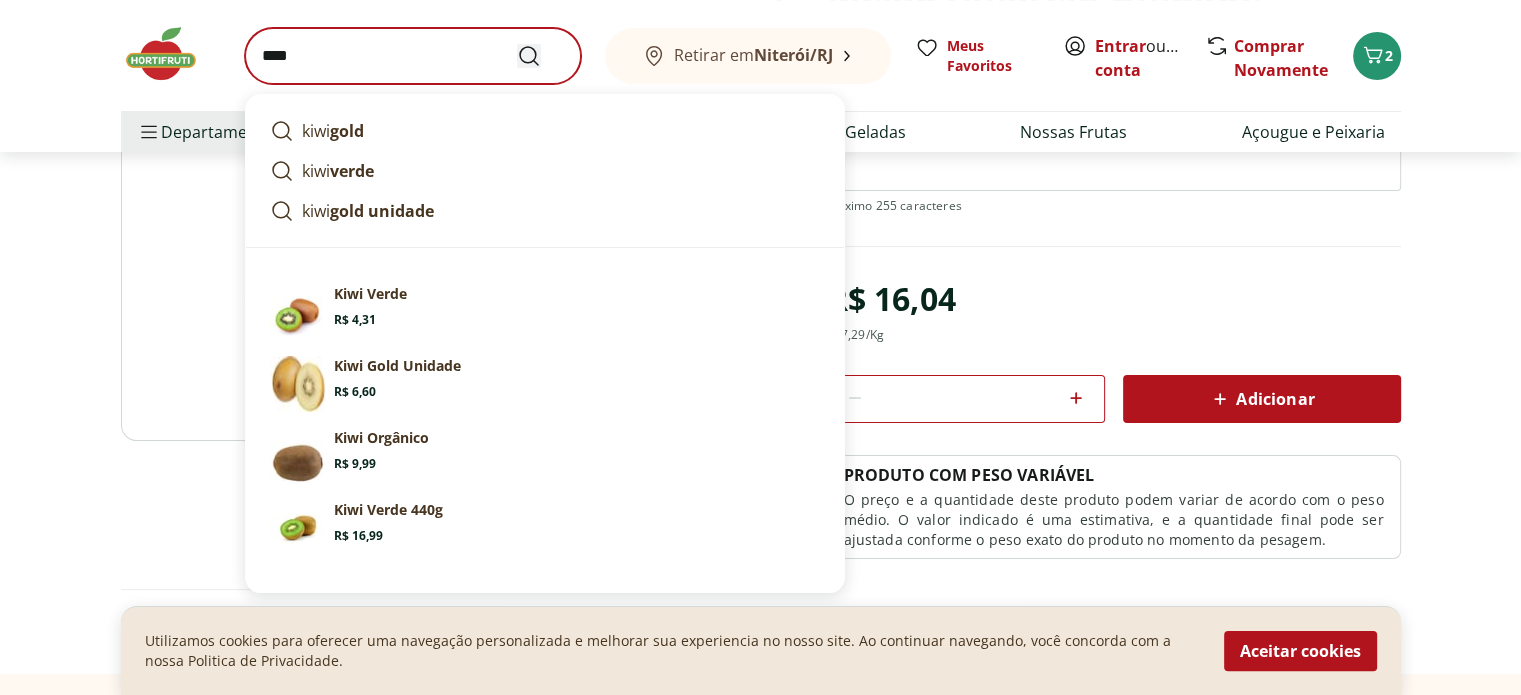 click 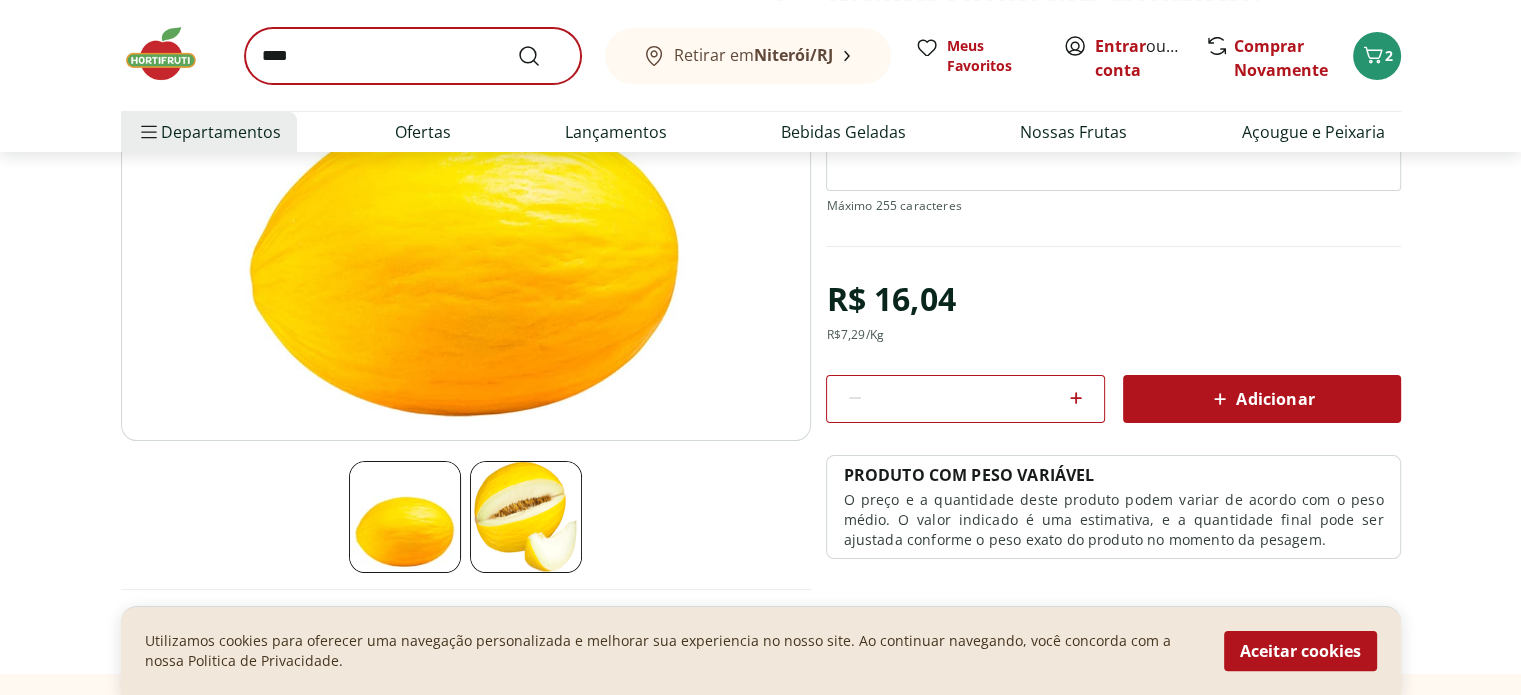scroll, scrollTop: 0, scrollLeft: 0, axis: both 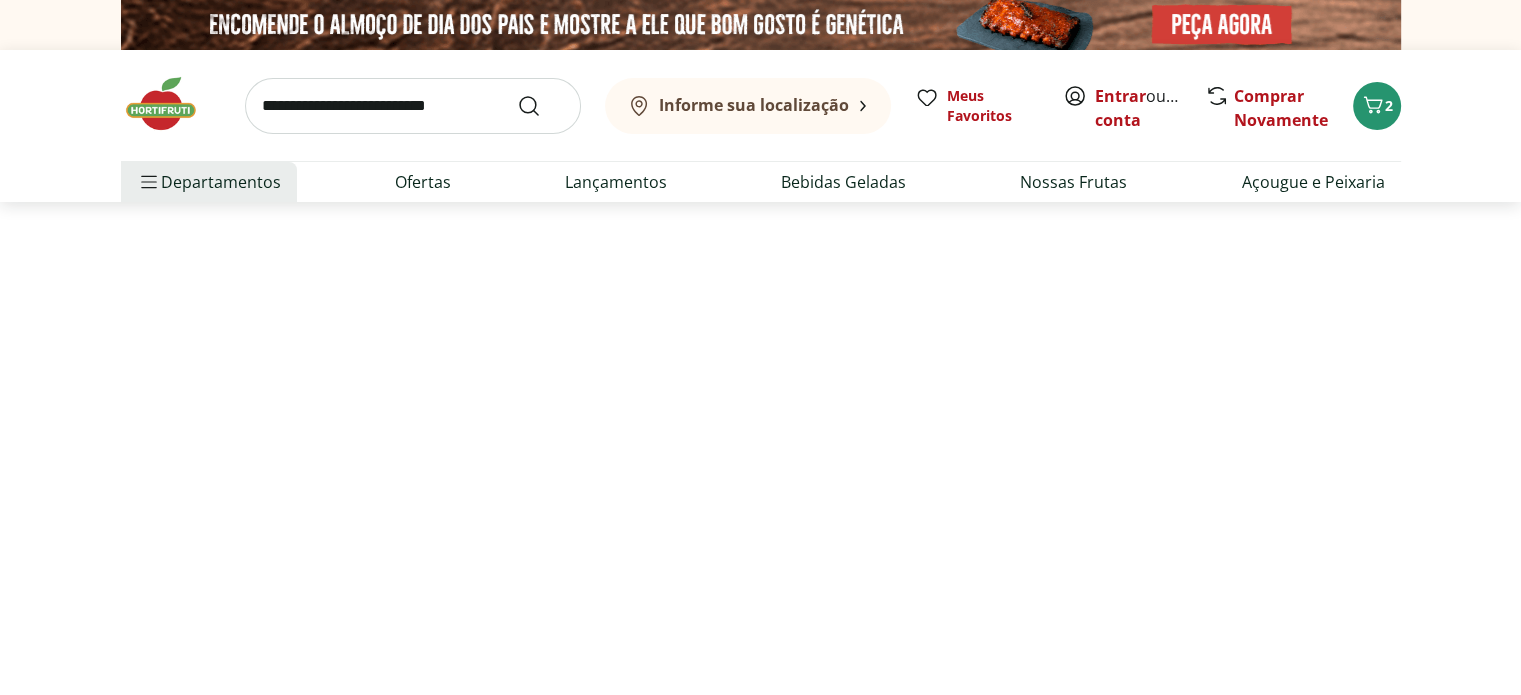 select on "**********" 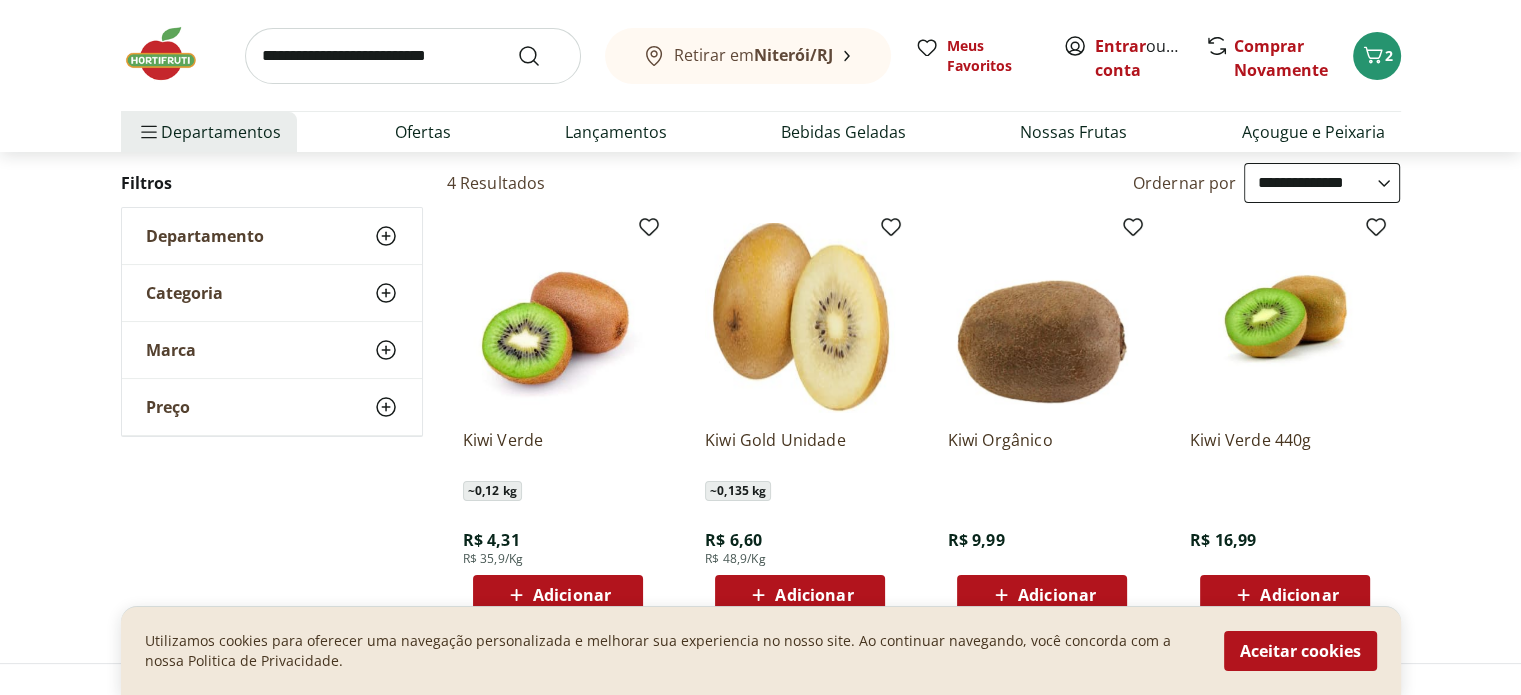 scroll, scrollTop: 300, scrollLeft: 0, axis: vertical 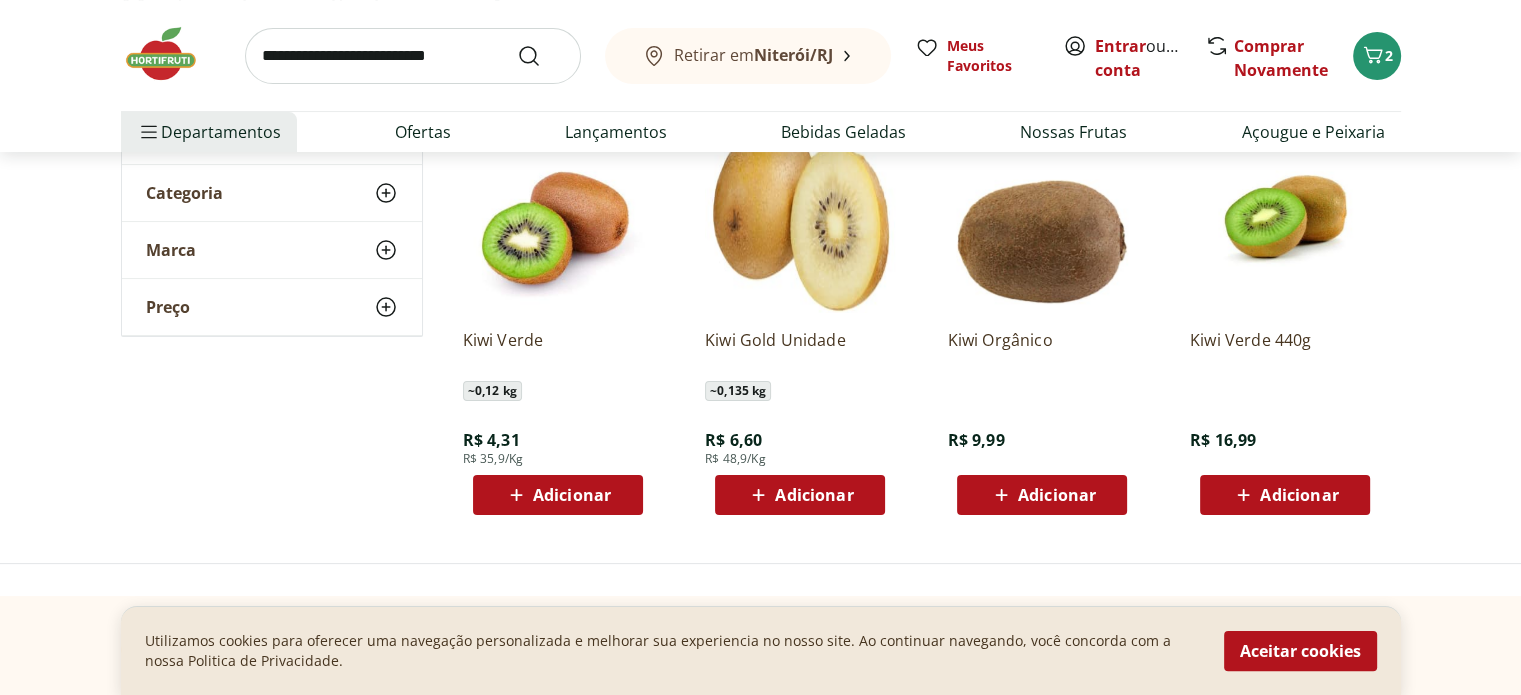 click at bounding box center [558, 218] 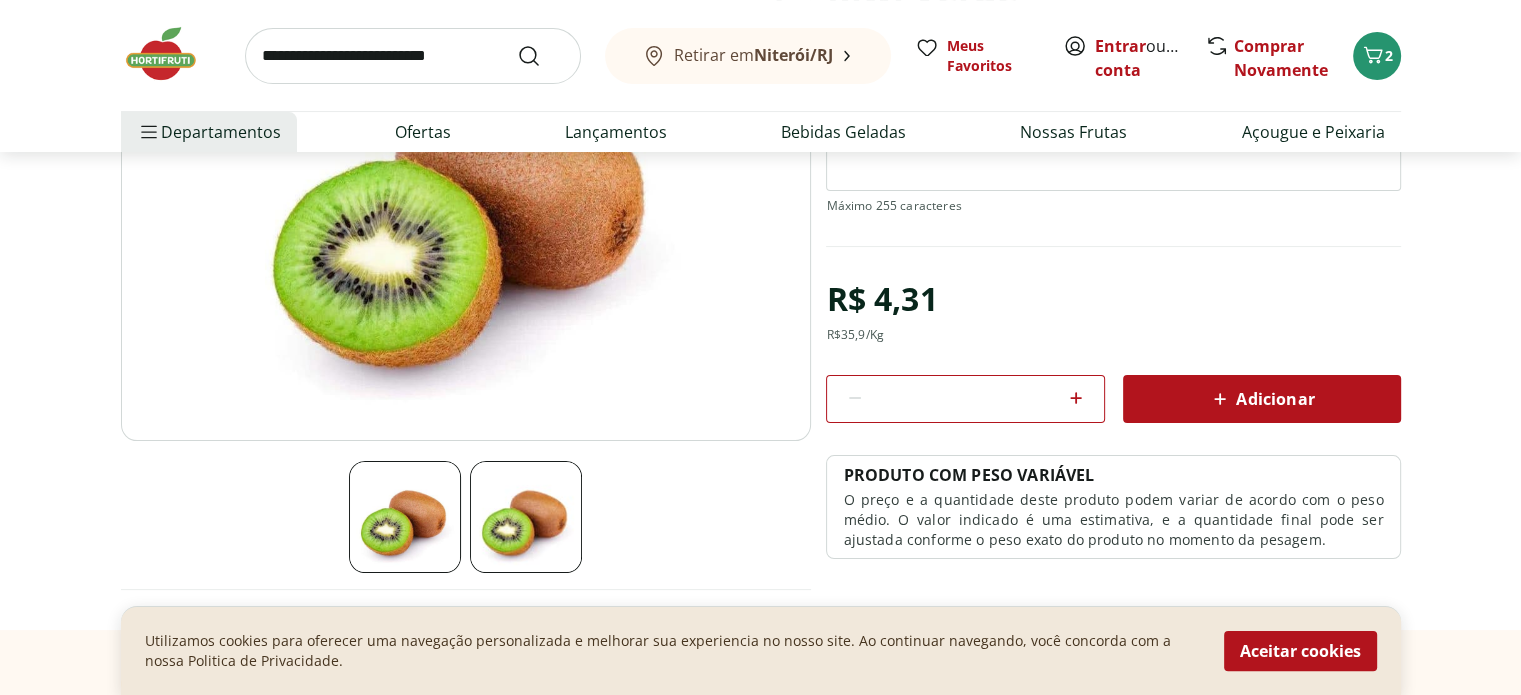 scroll, scrollTop: 400, scrollLeft: 0, axis: vertical 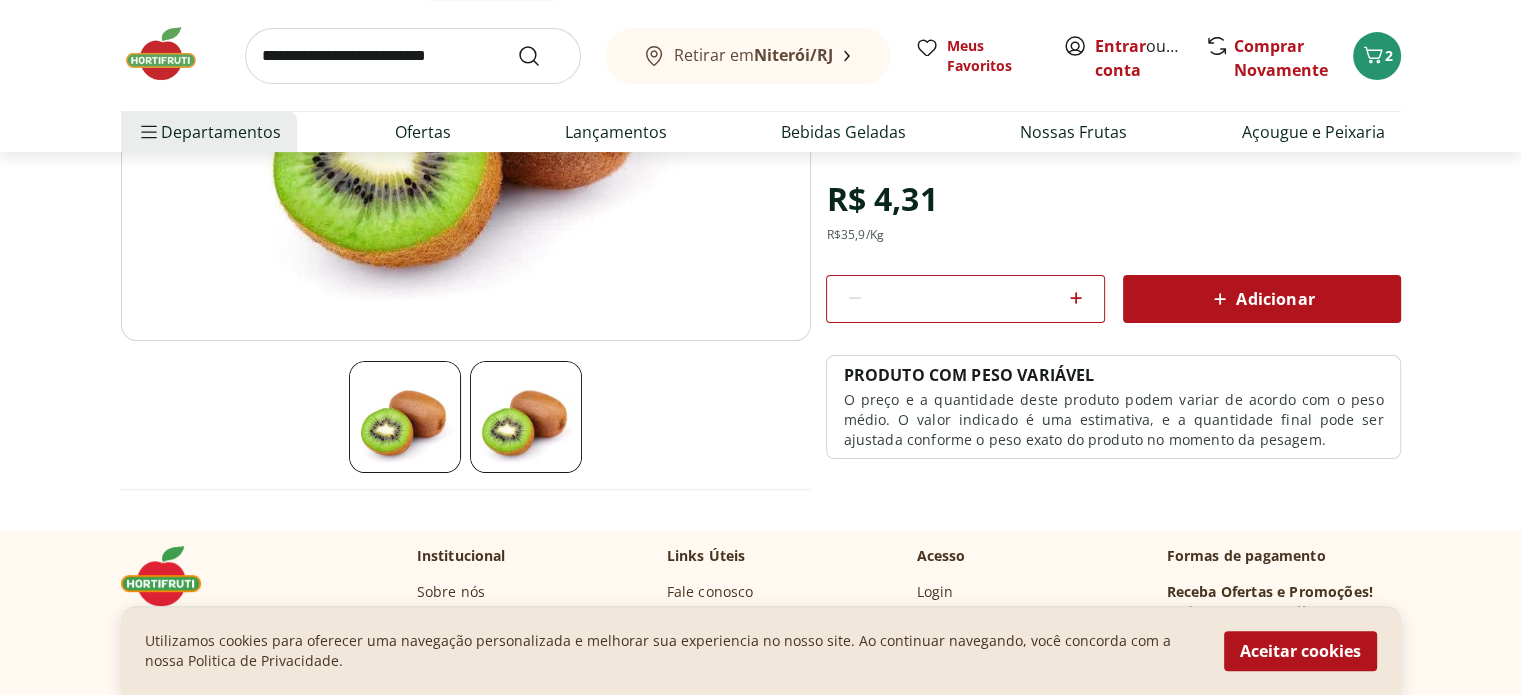 click 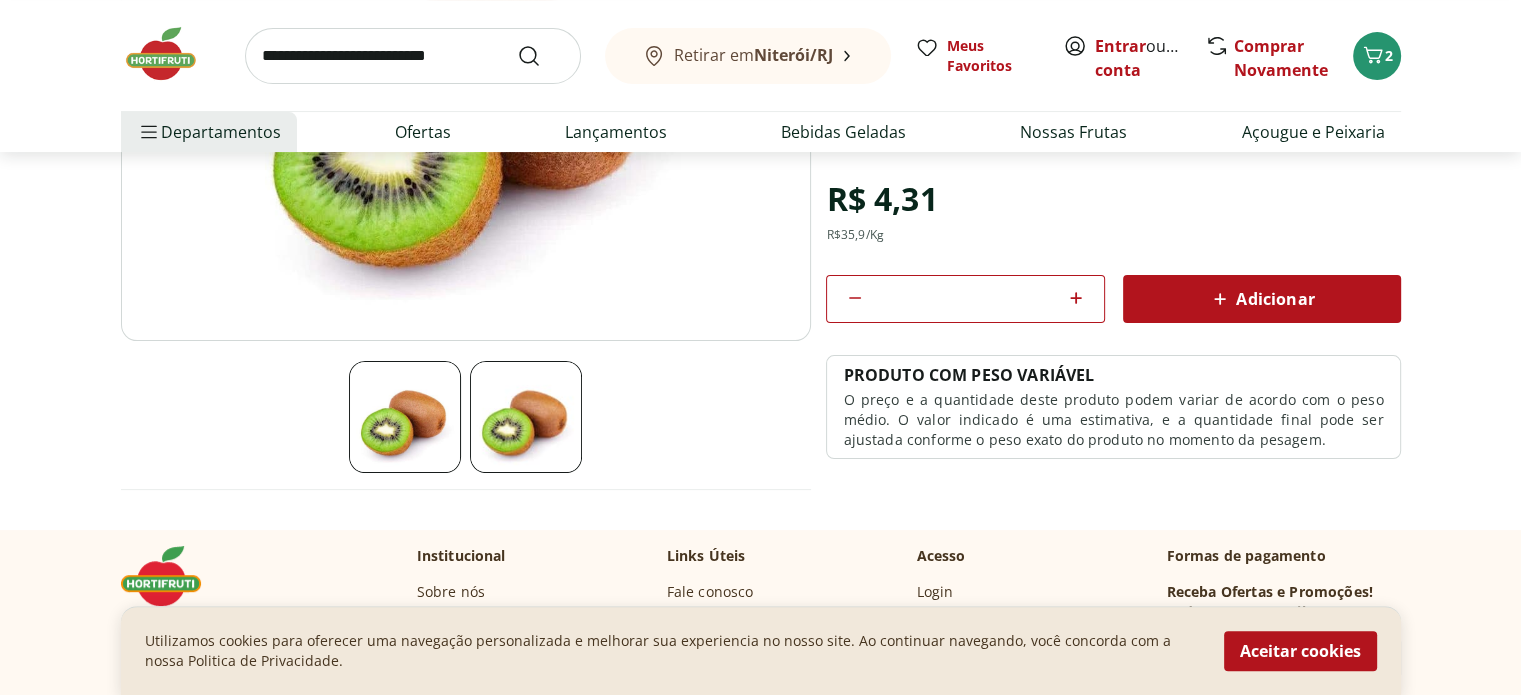 click 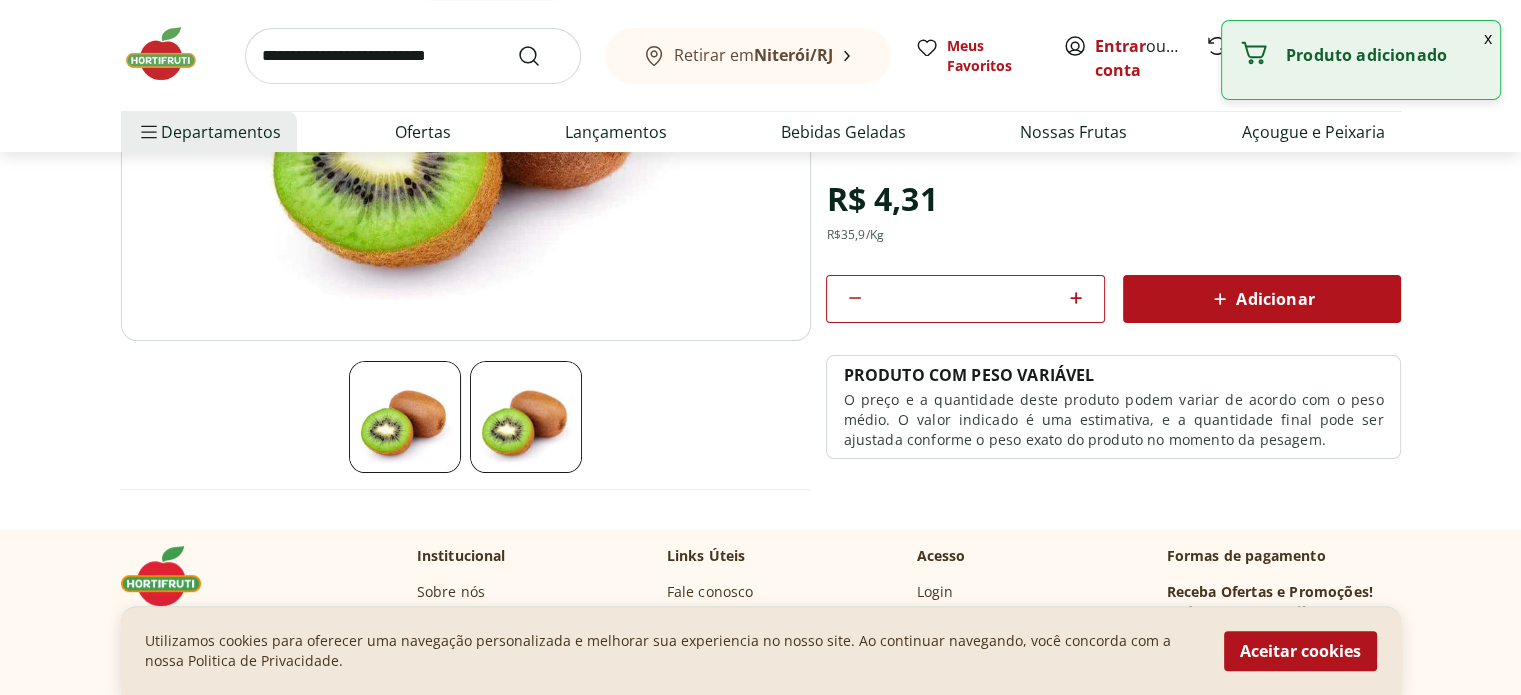 click at bounding box center [413, 56] 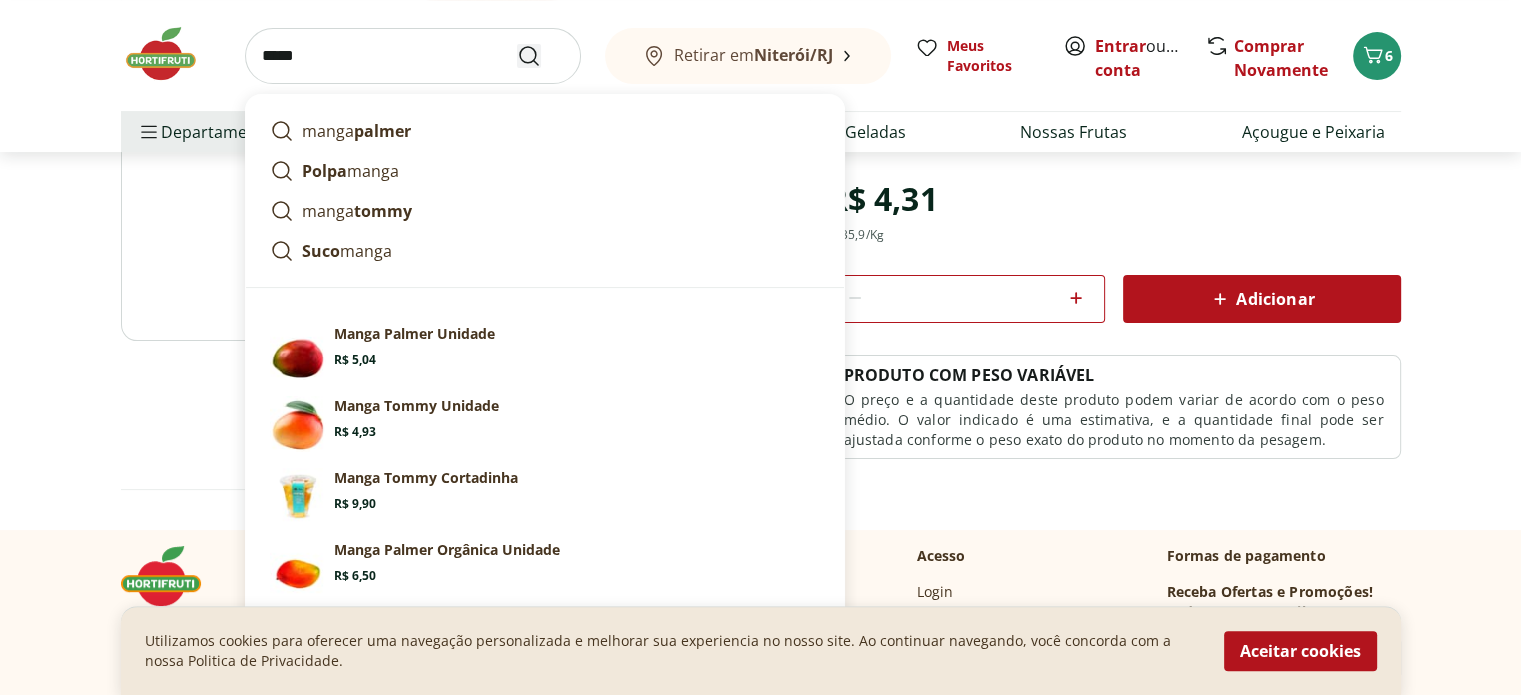 type on "*****" 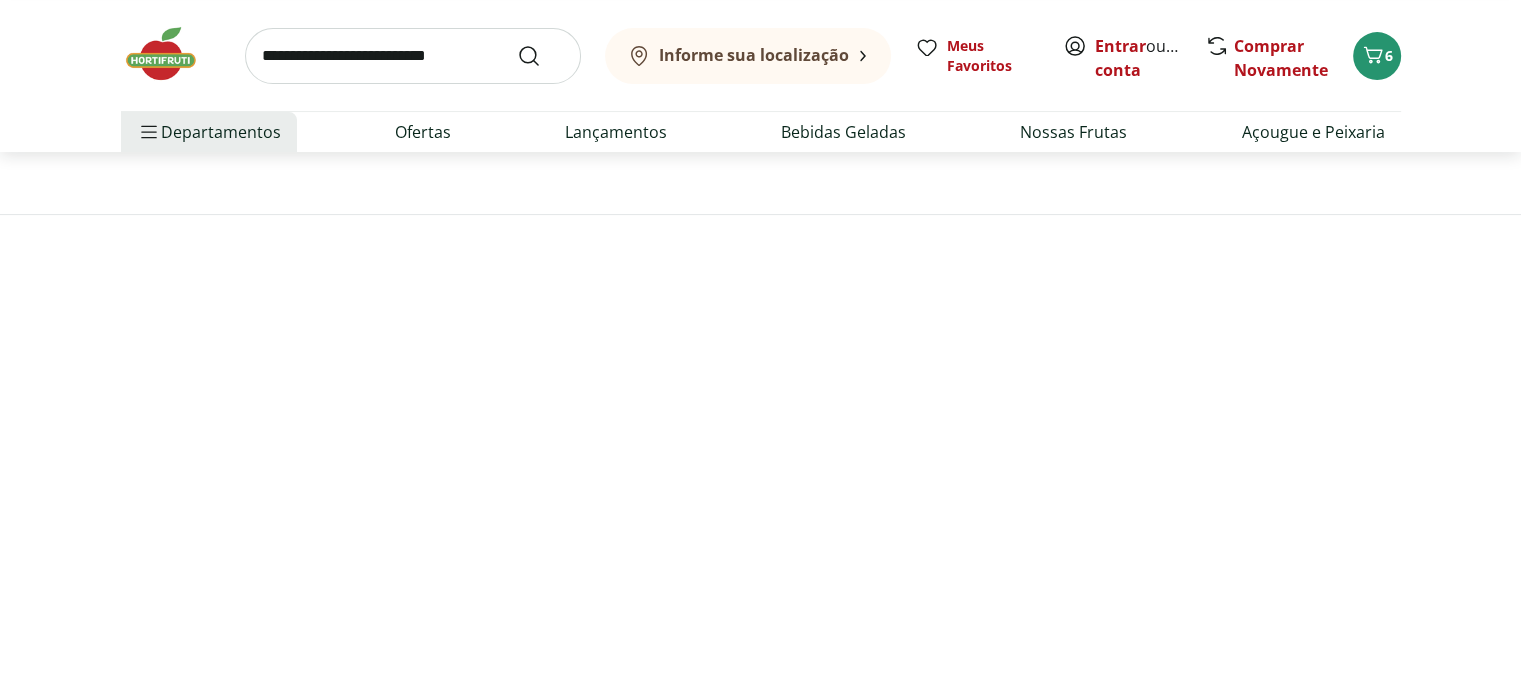 scroll, scrollTop: 0, scrollLeft: 0, axis: both 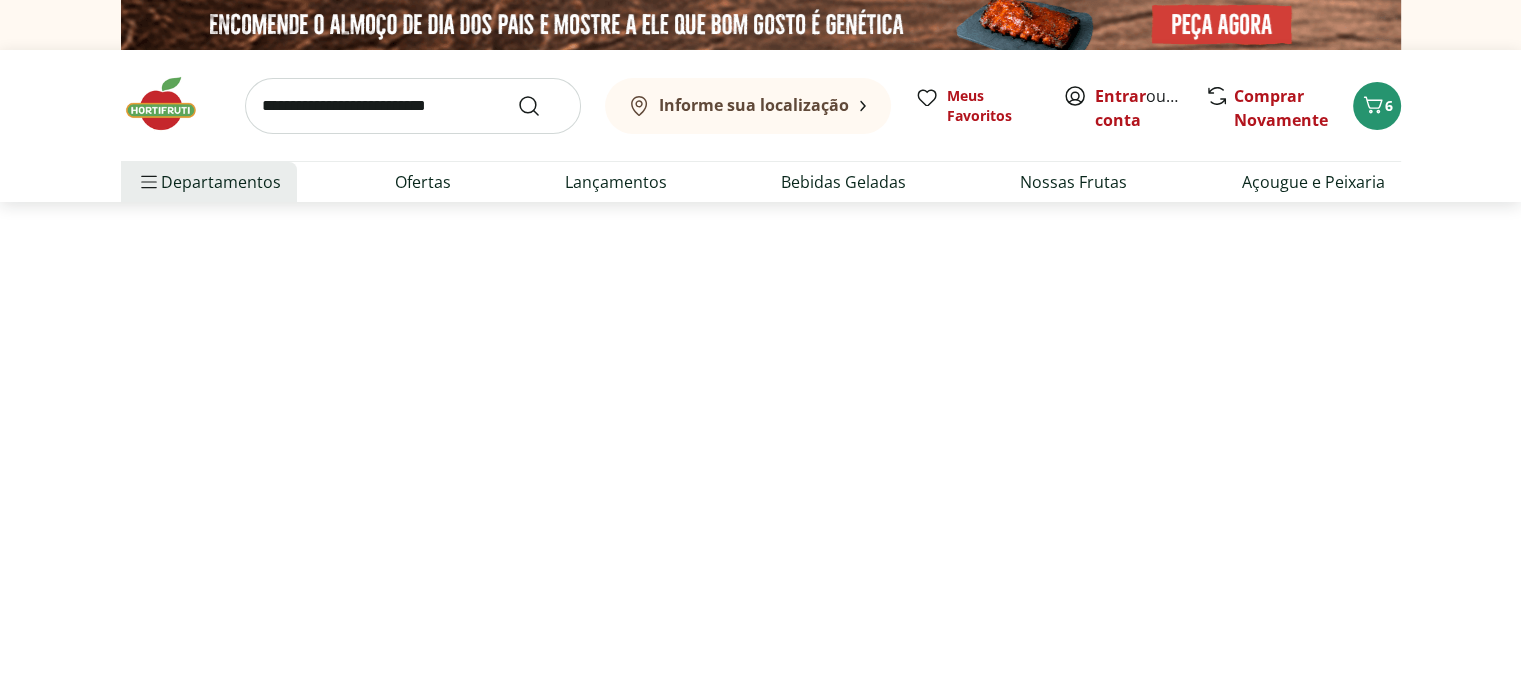 select on "**********" 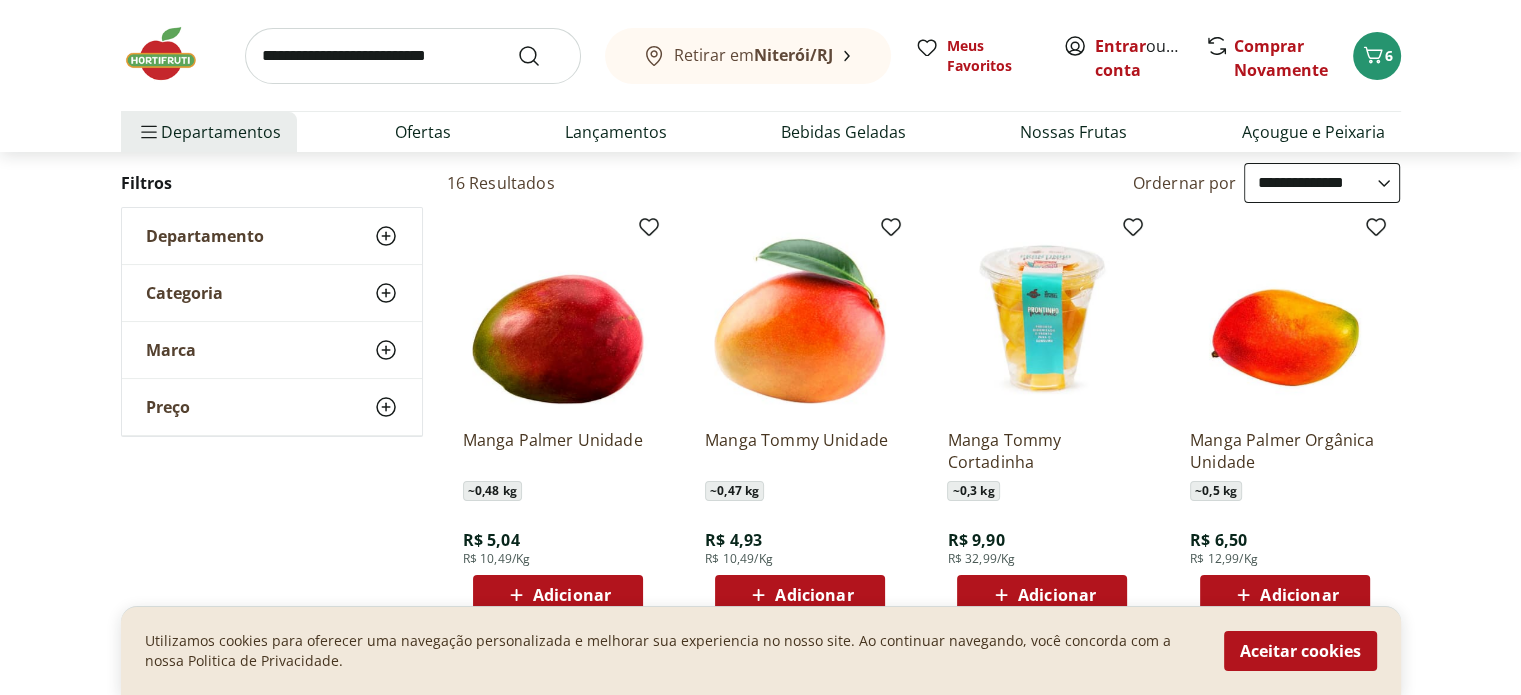 scroll, scrollTop: 300, scrollLeft: 0, axis: vertical 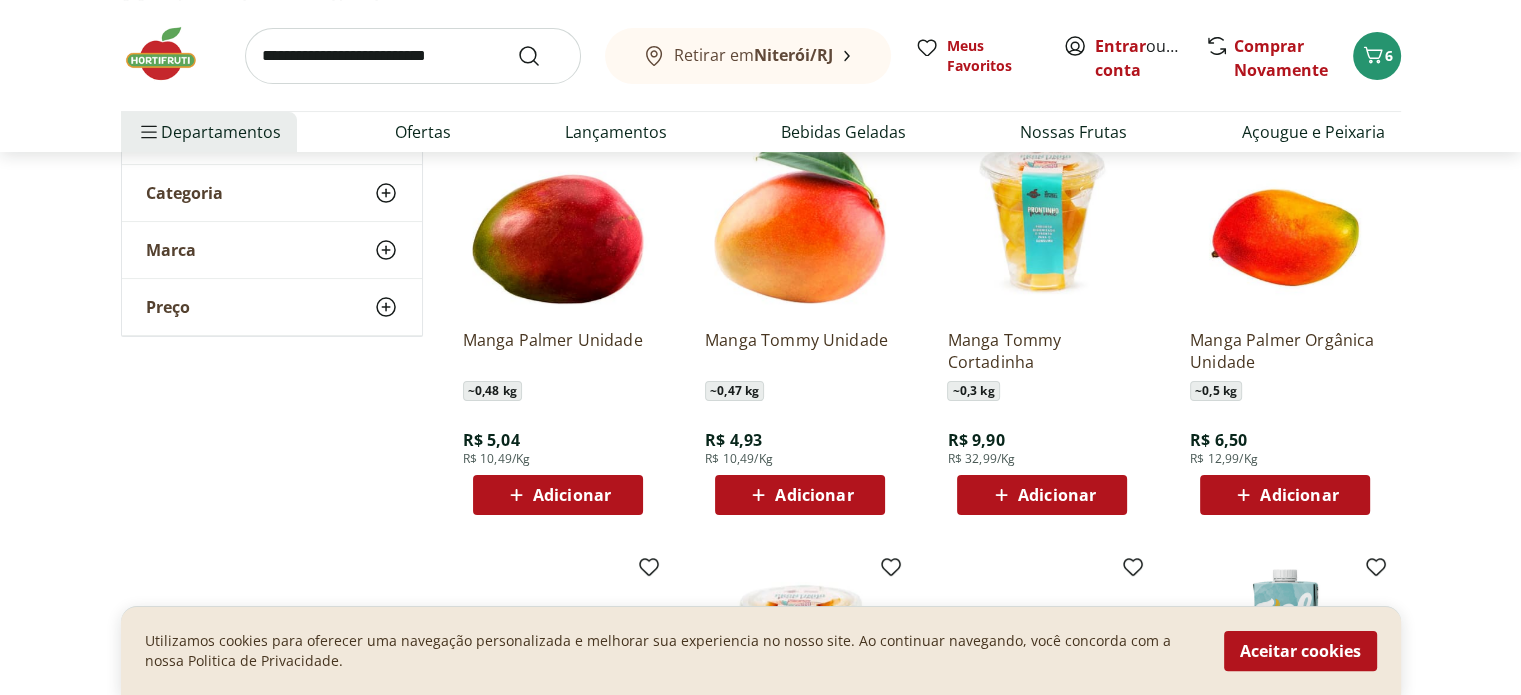 click on "Adicionar" at bounding box center (572, 495) 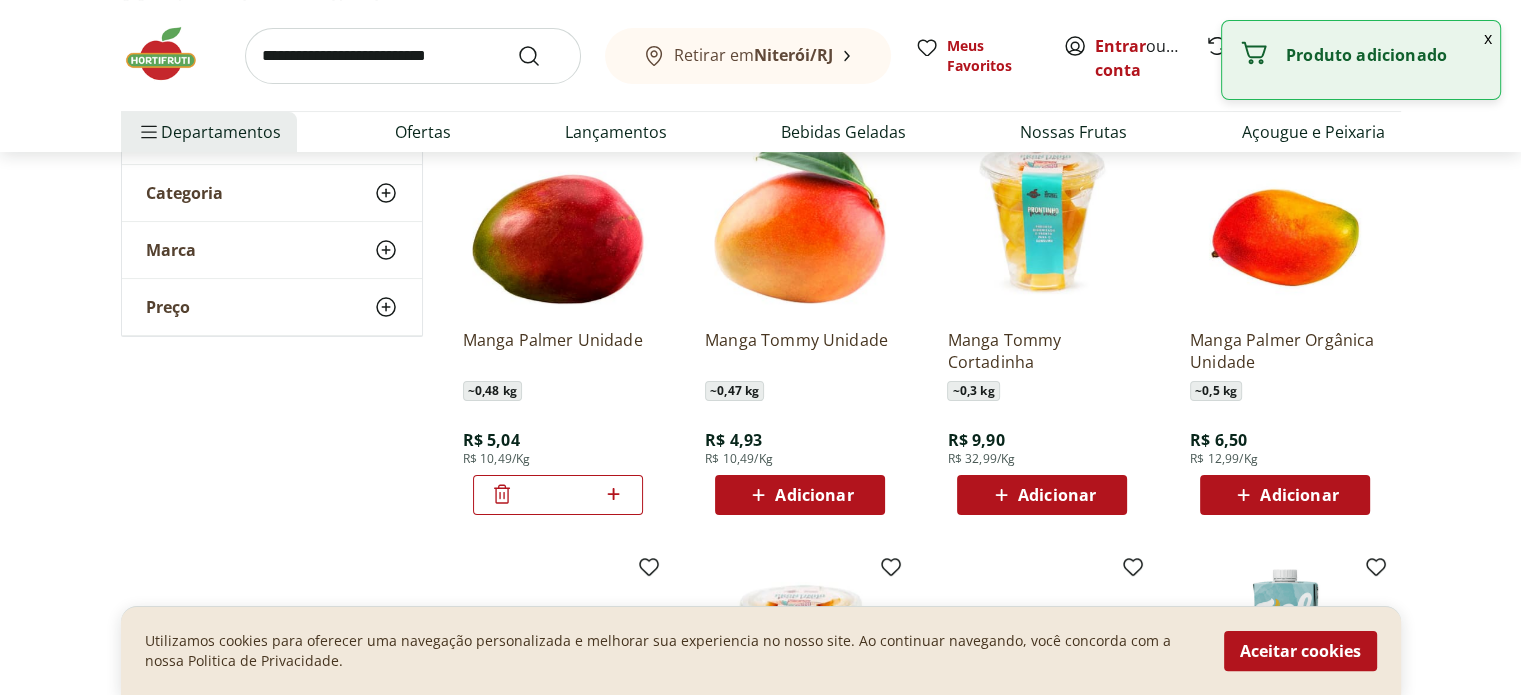 click 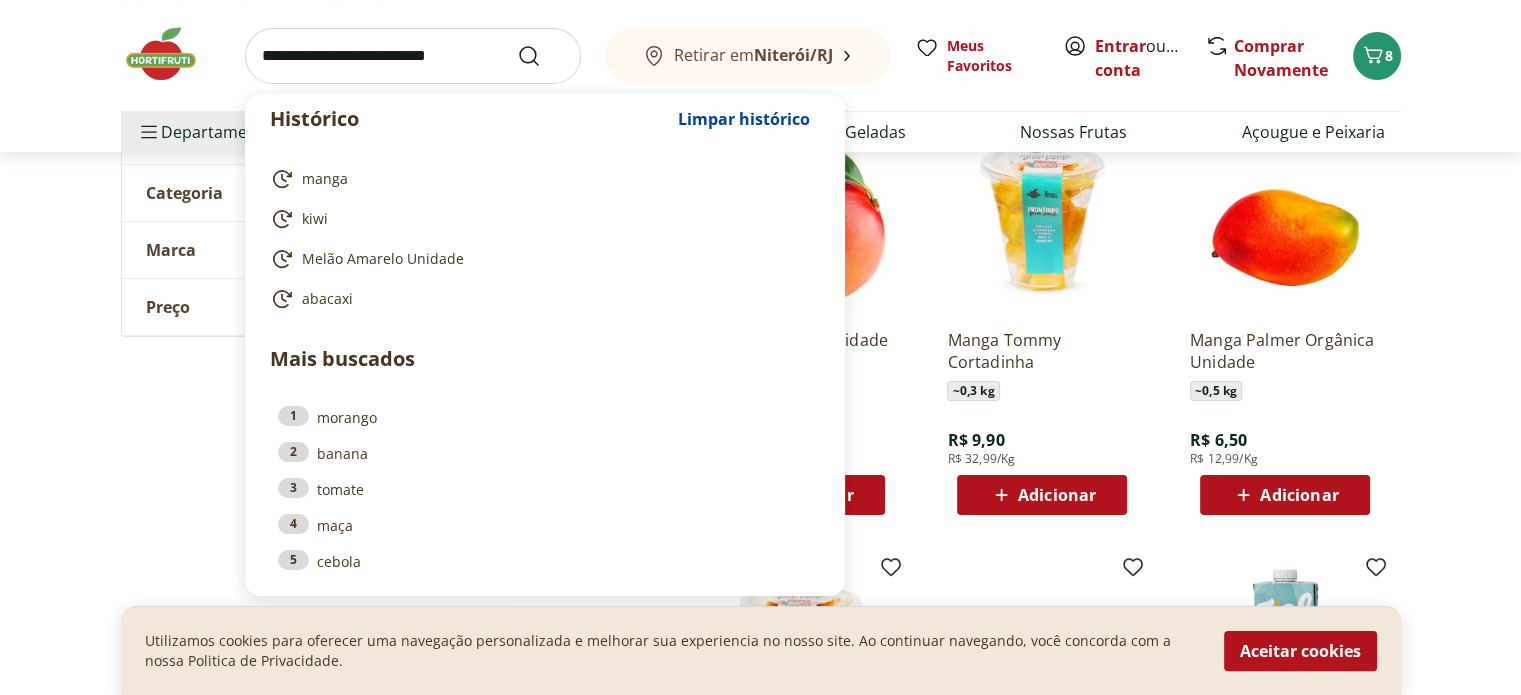 click at bounding box center [413, 56] 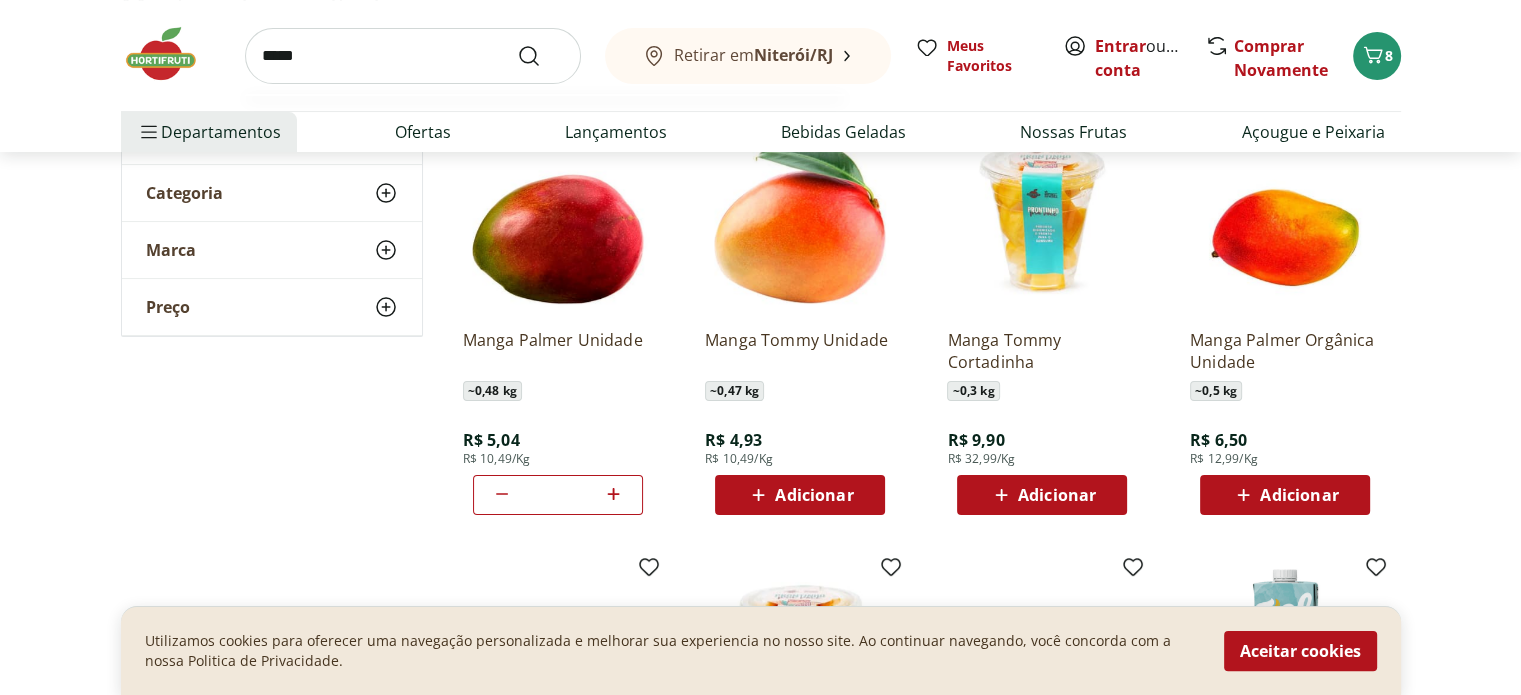 type on "*****" 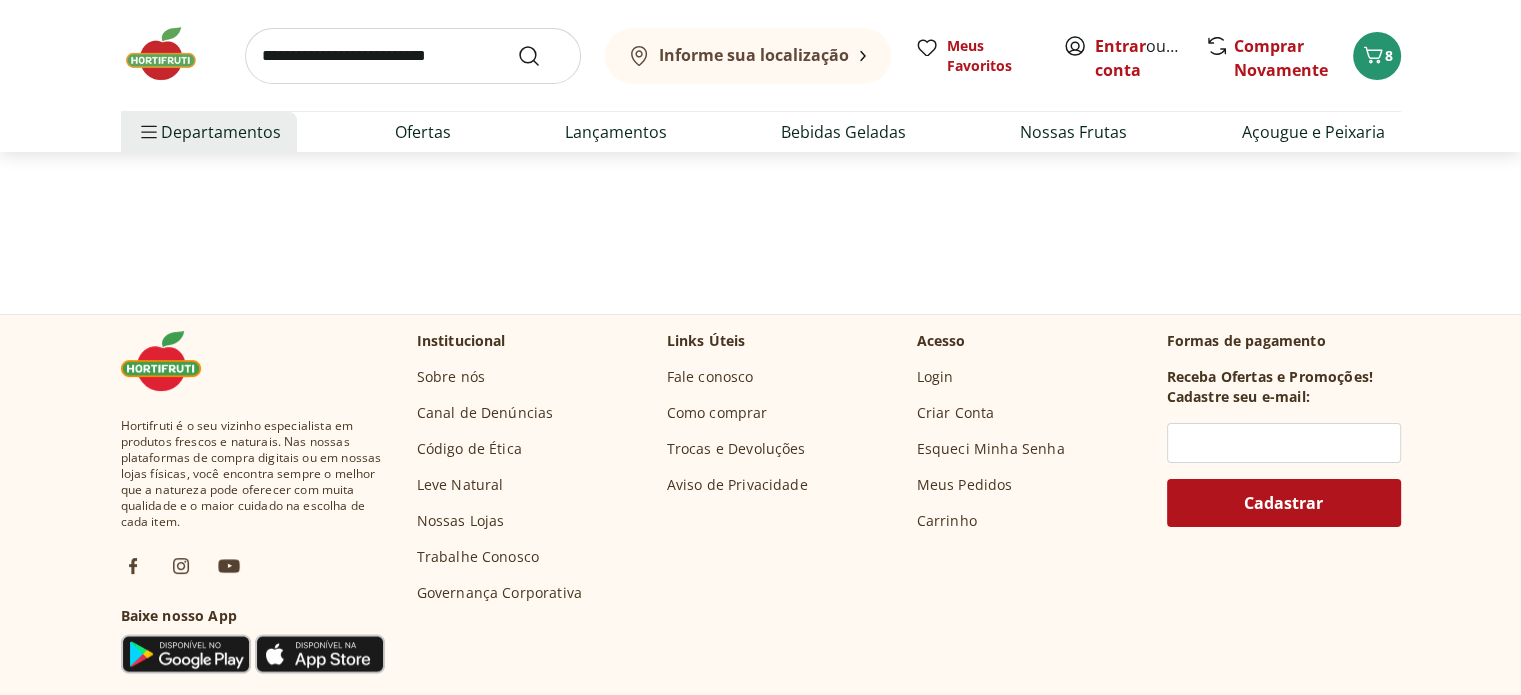 scroll, scrollTop: 0, scrollLeft: 0, axis: both 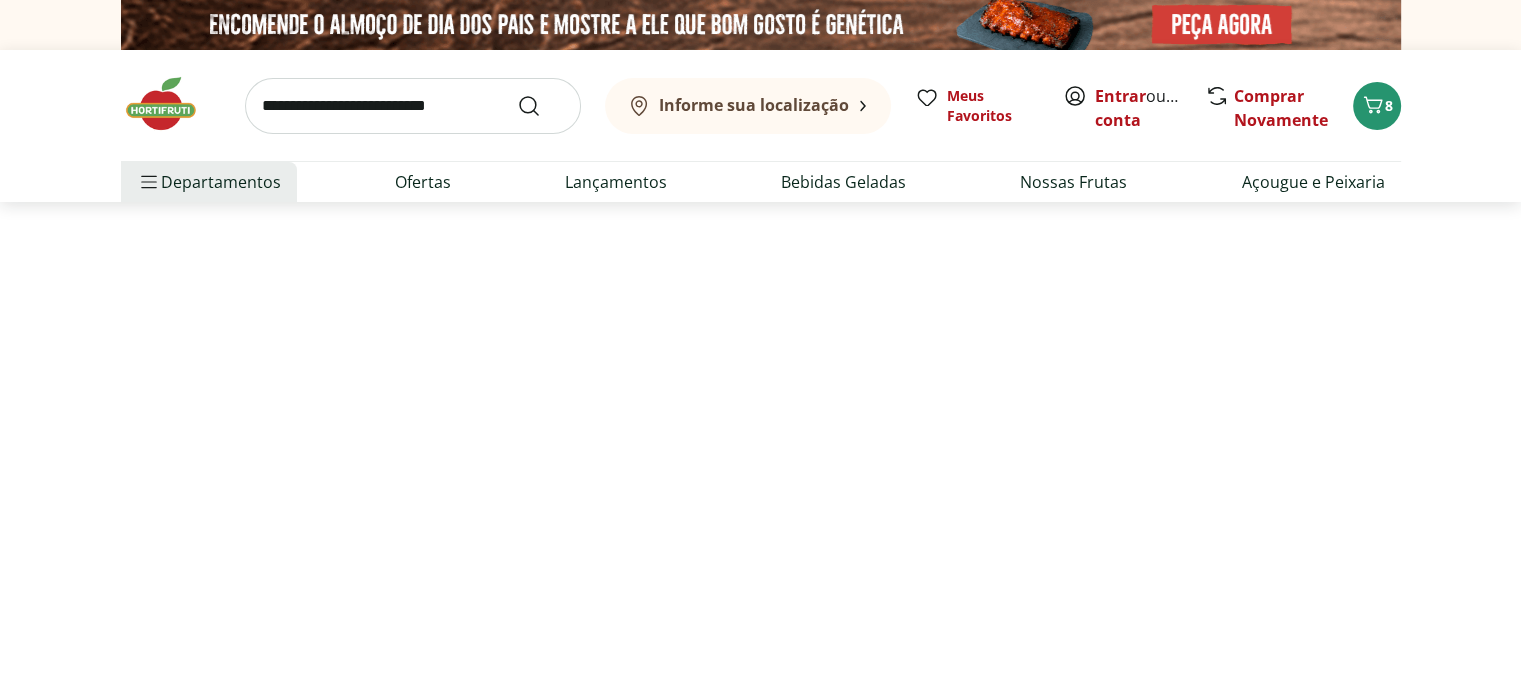 select on "**********" 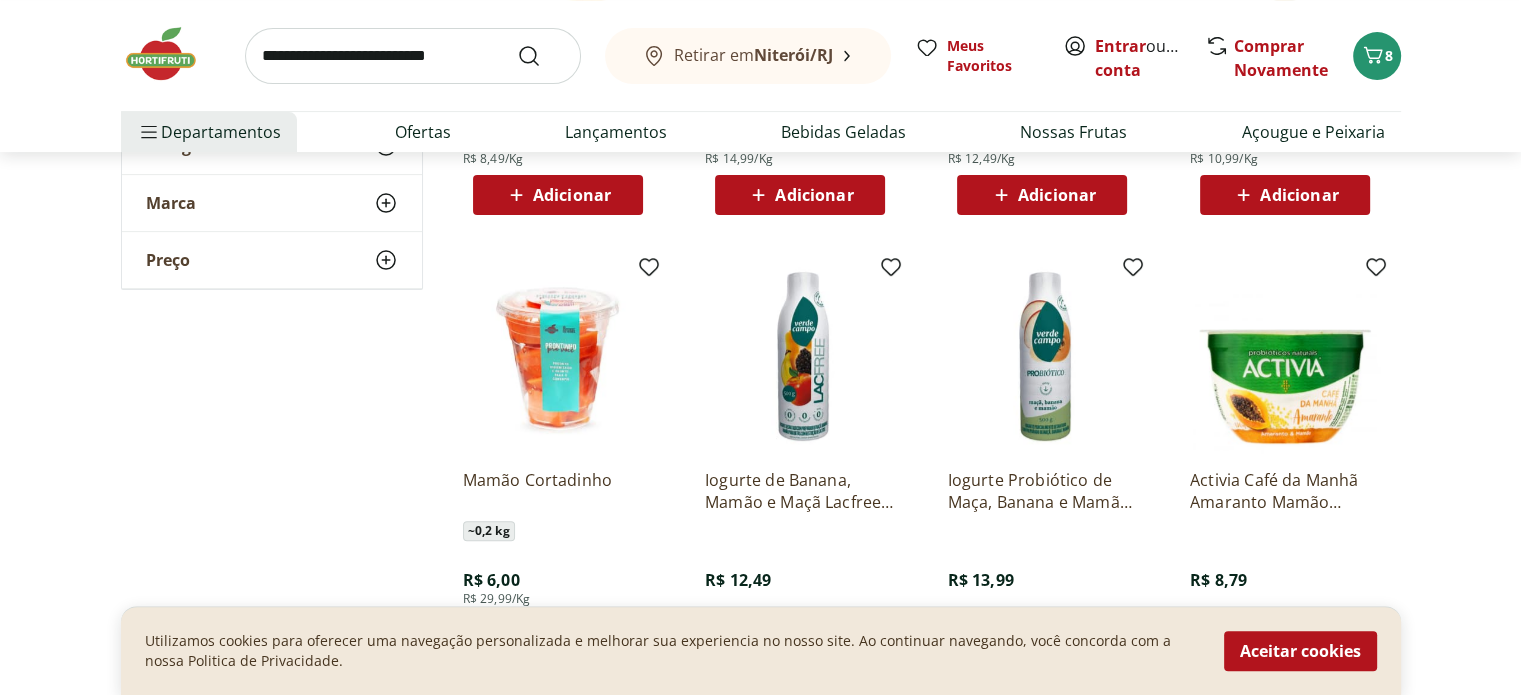 scroll, scrollTop: 400, scrollLeft: 0, axis: vertical 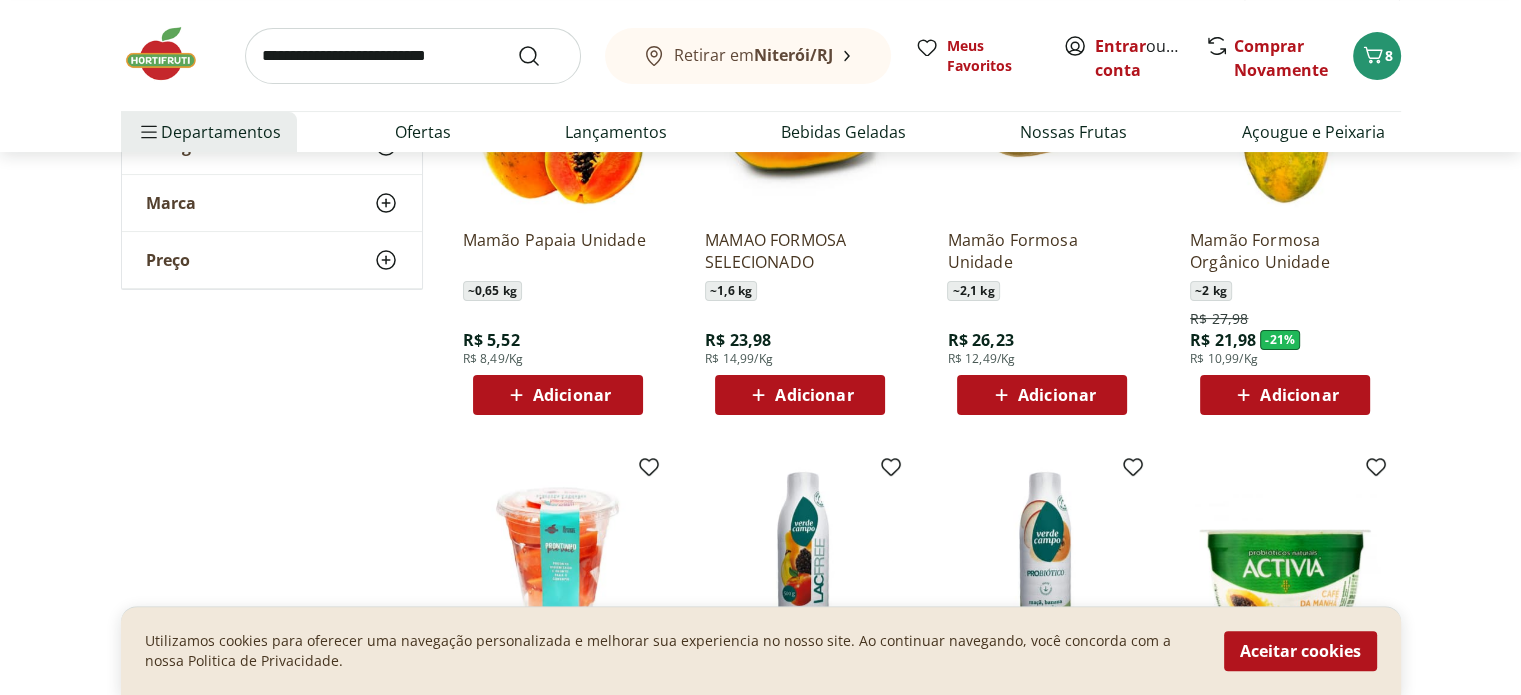 click on "Adicionar" at bounding box center [572, 395] 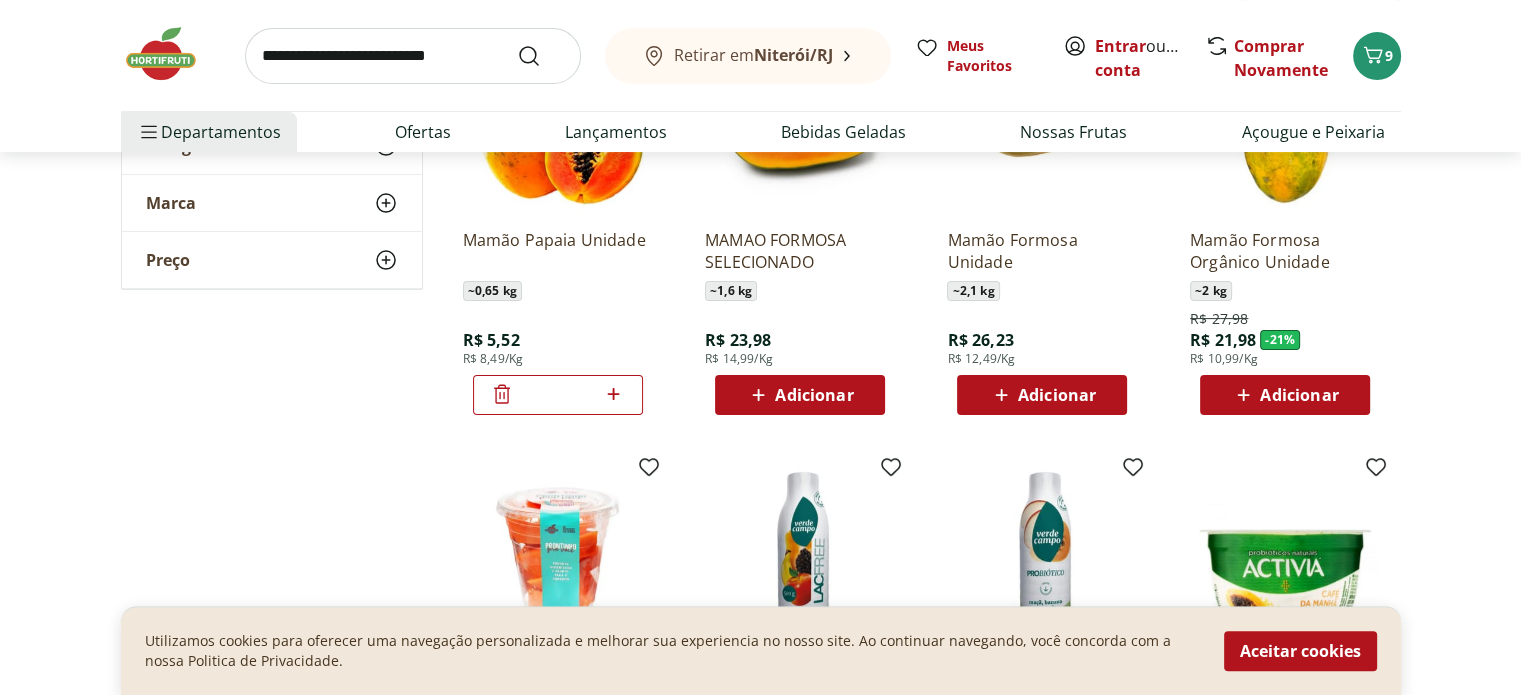 click 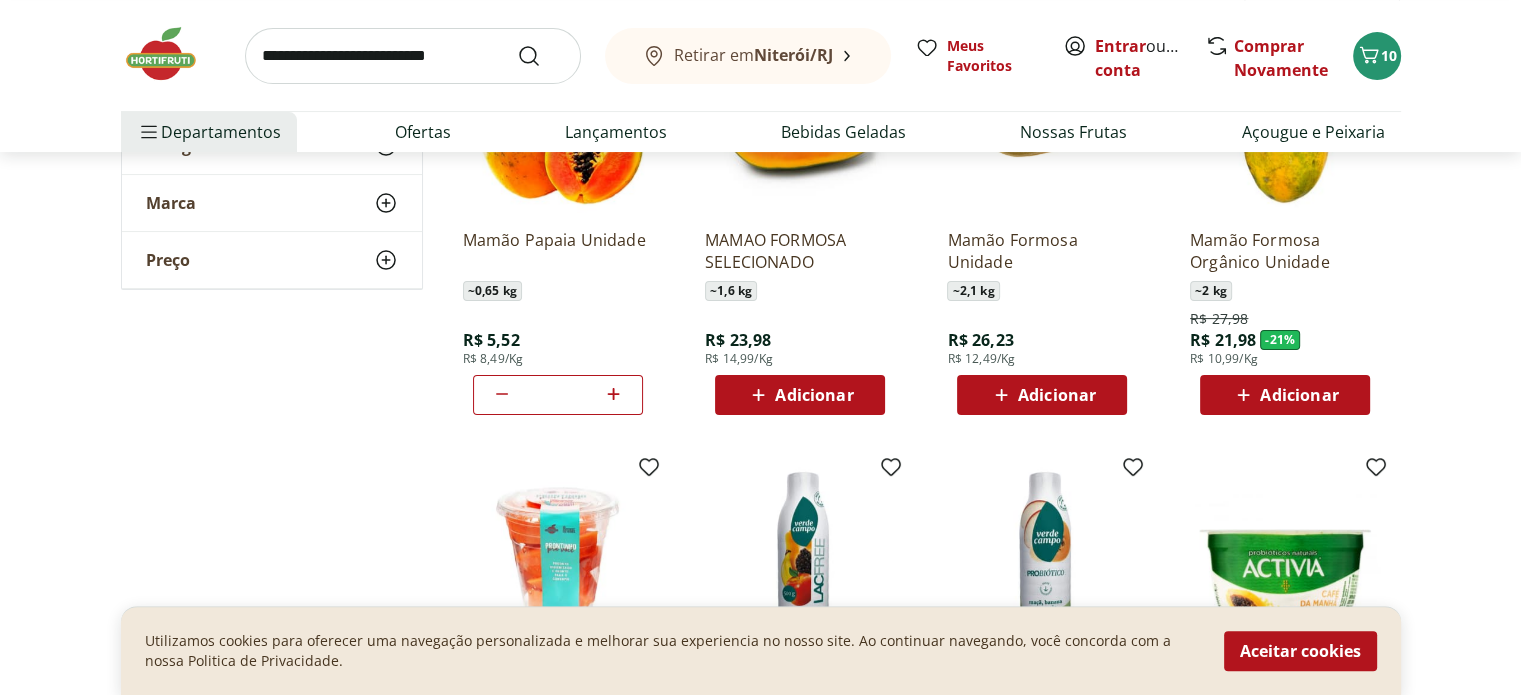 click at bounding box center (413, 56) 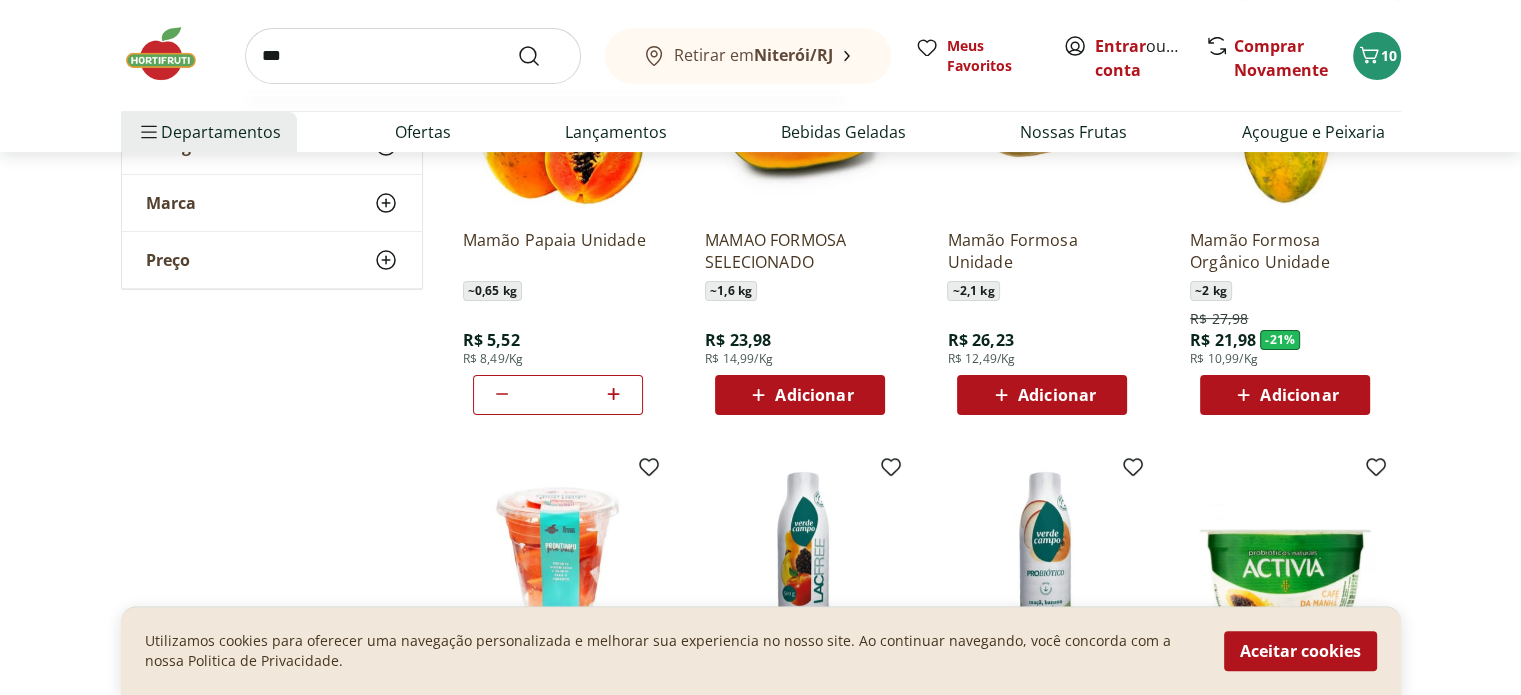 type on "***" 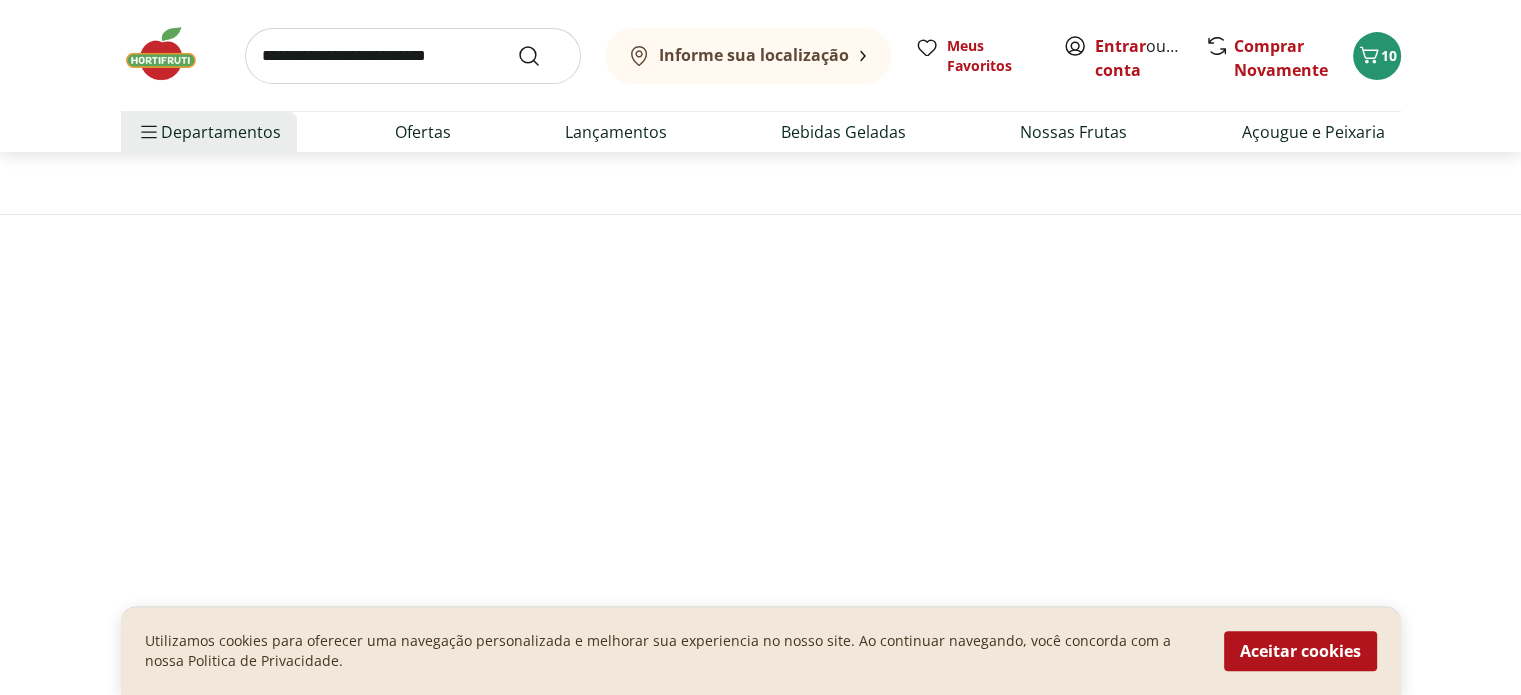 scroll, scrollTop: 0, scrollLeft: 0, axis: both 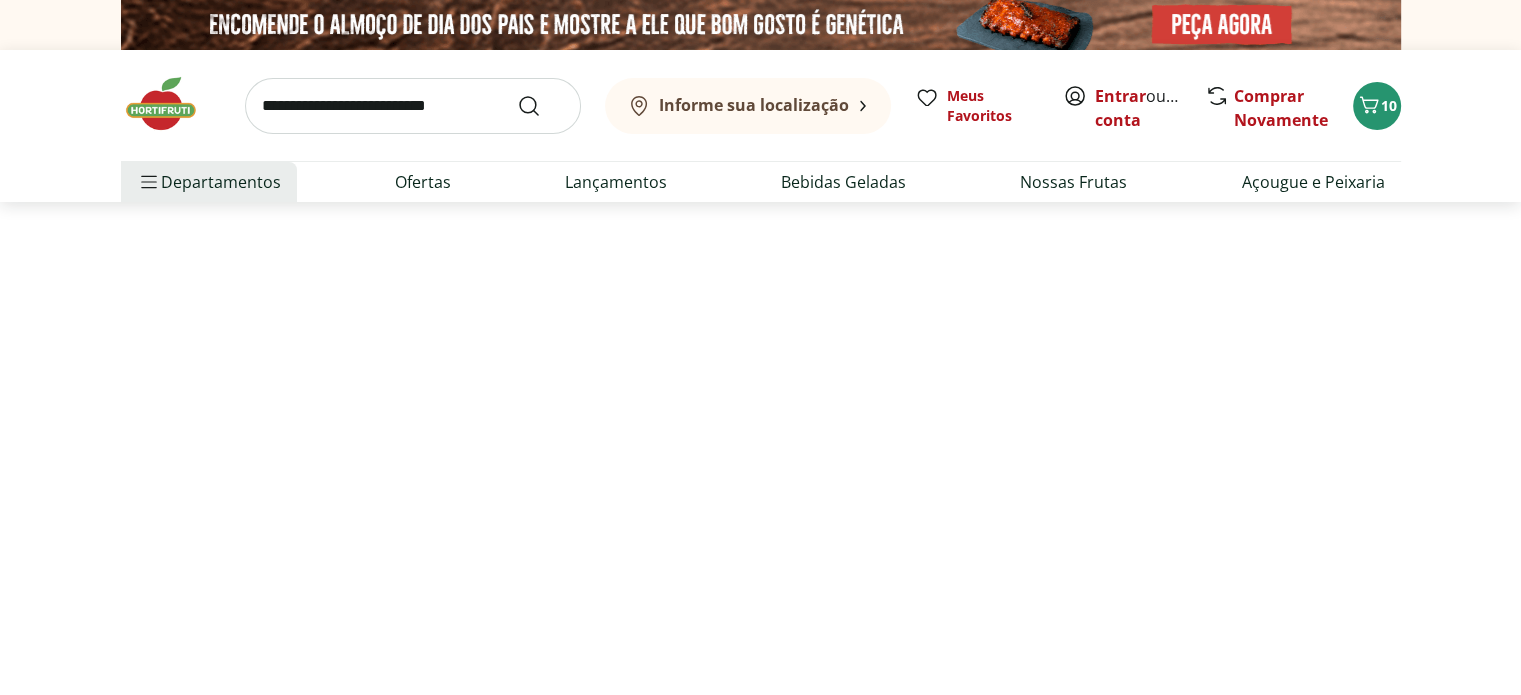 select on "**********" 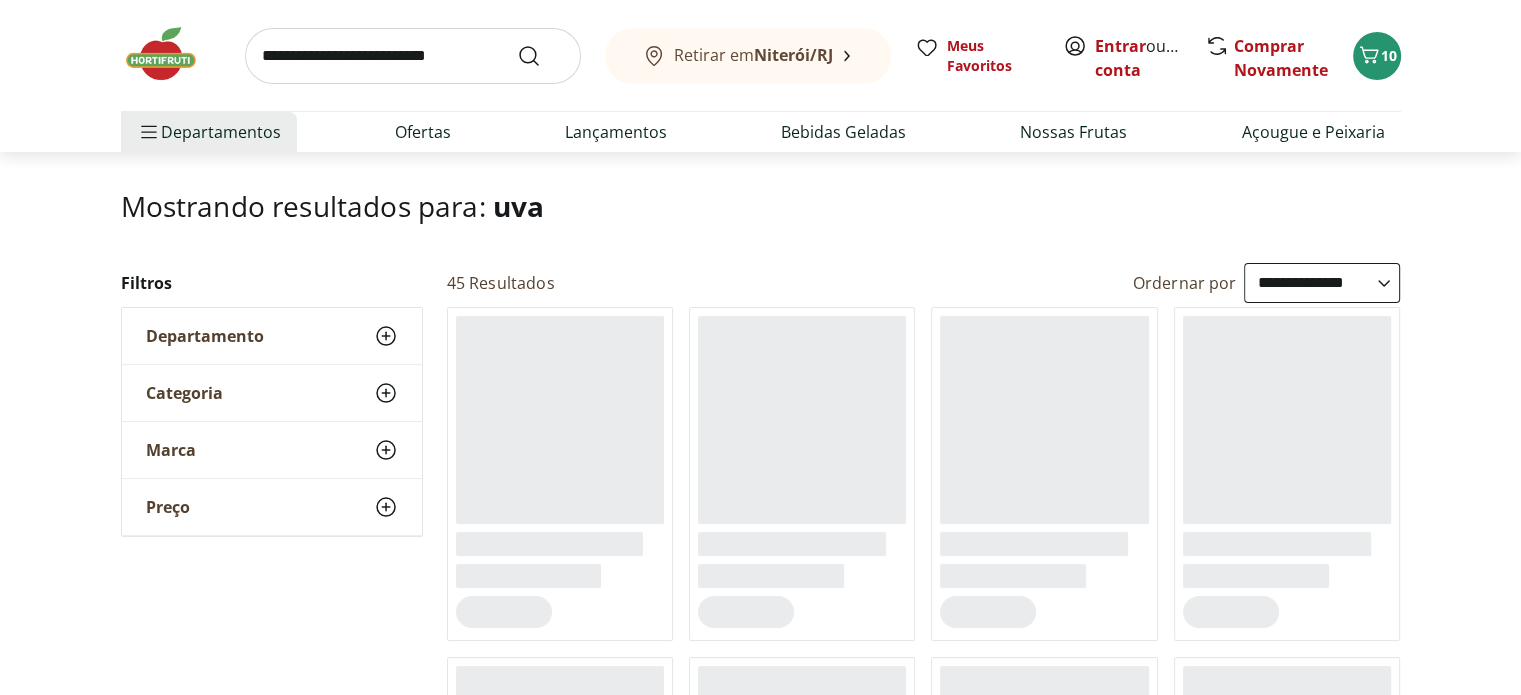 scroll, scrollTop: 200, scrollLeft: 0, axis: vertical 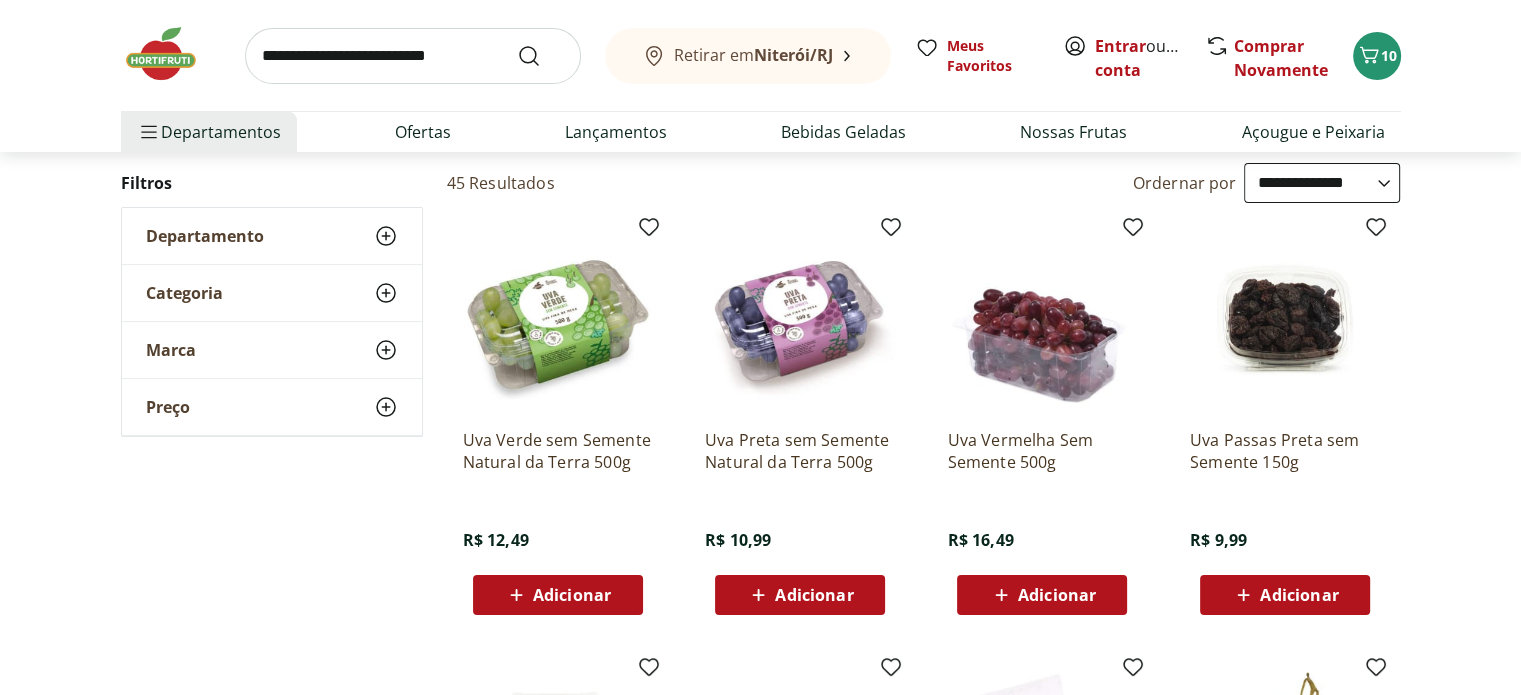 click at bounding box center [413, 56] 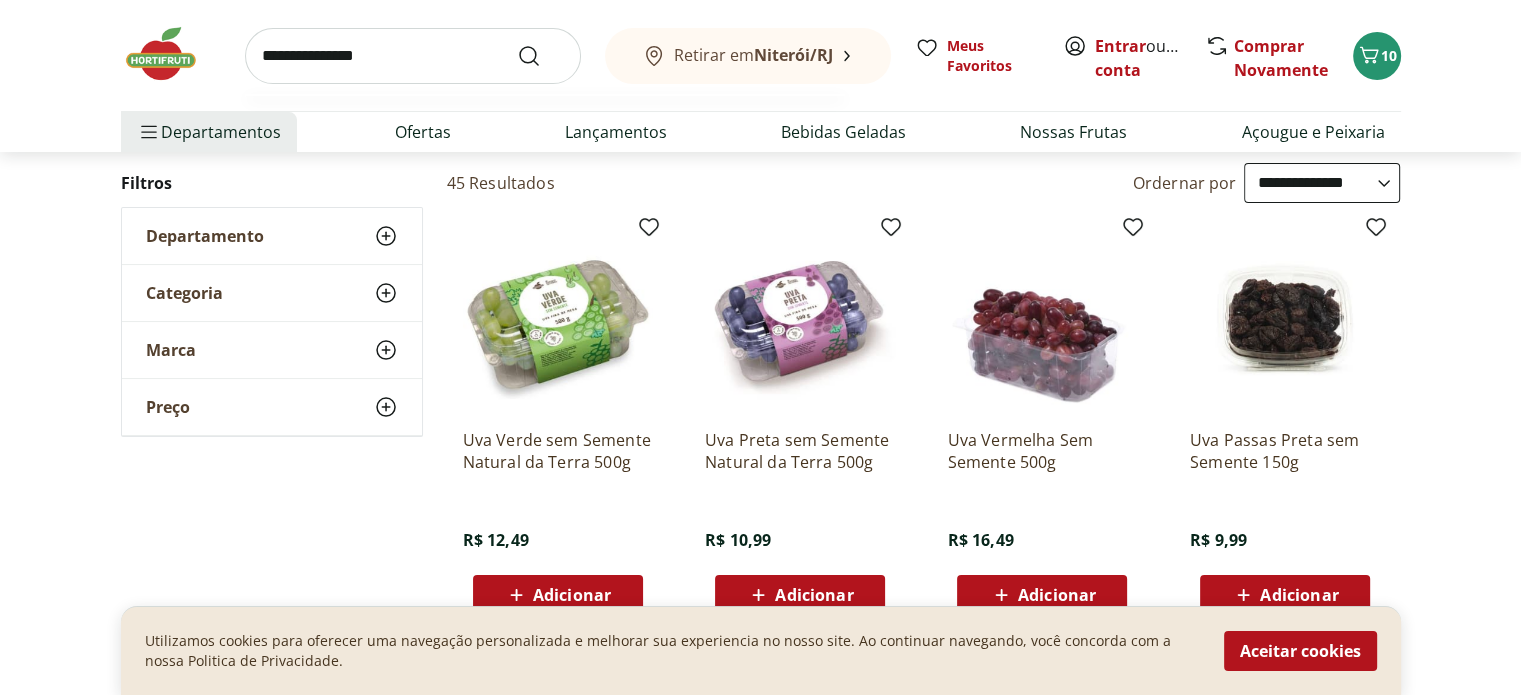 type on "**********" 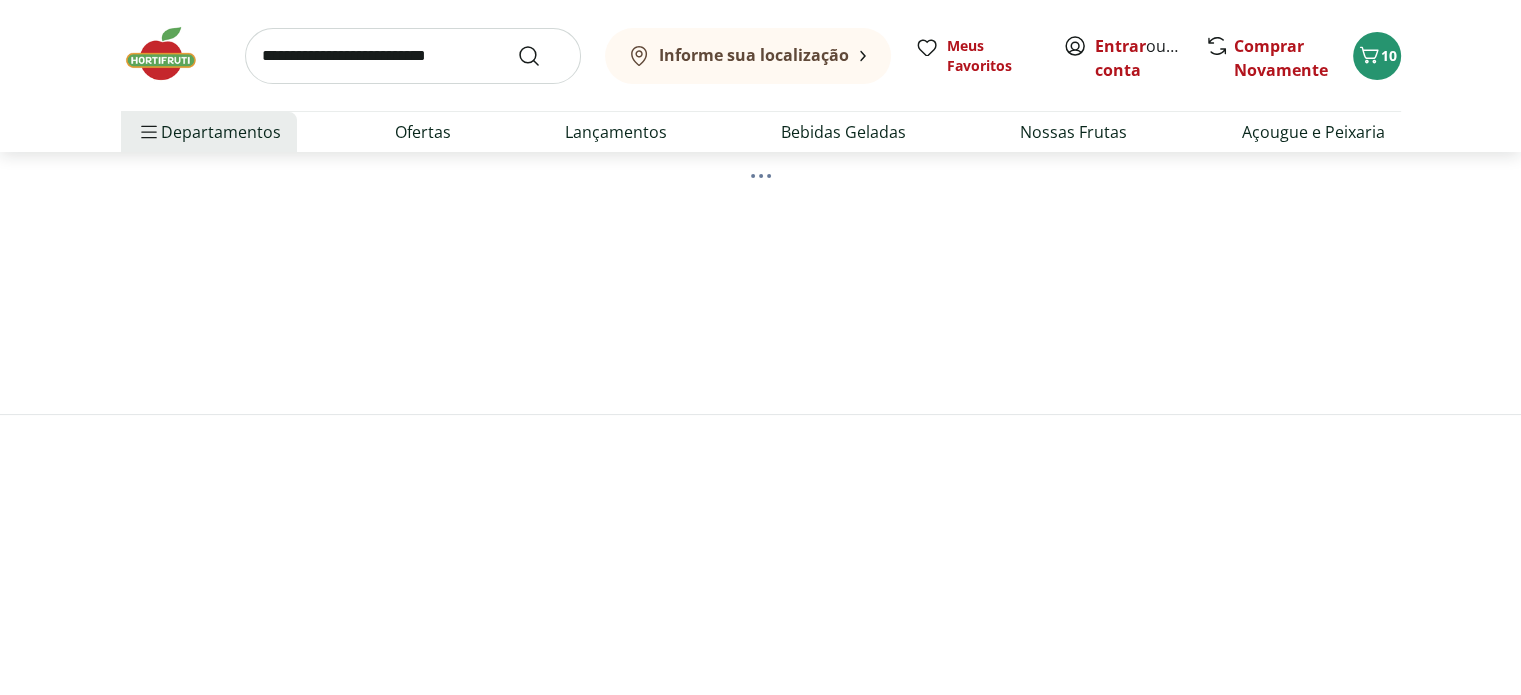scroll, scrollTop: 0, scrollLeft: 0, axis: both 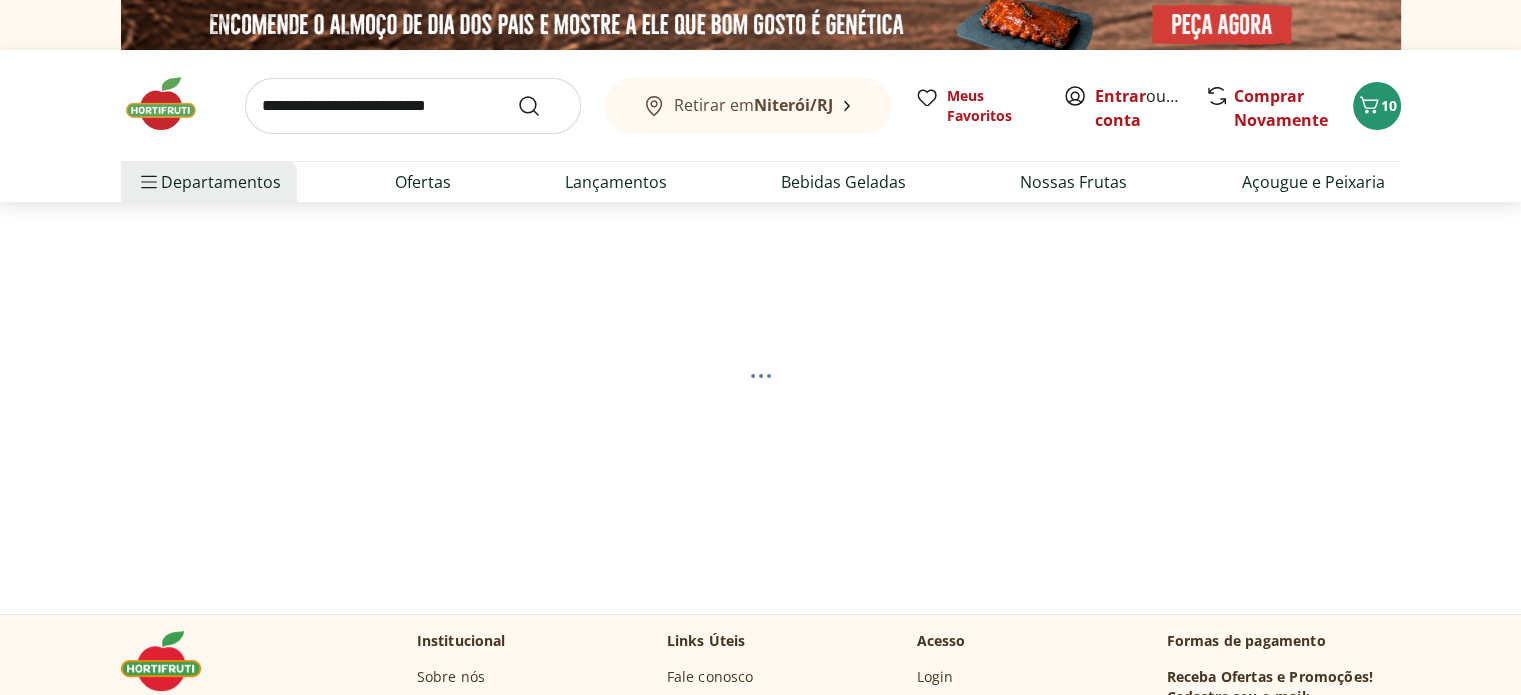 select on "**********" 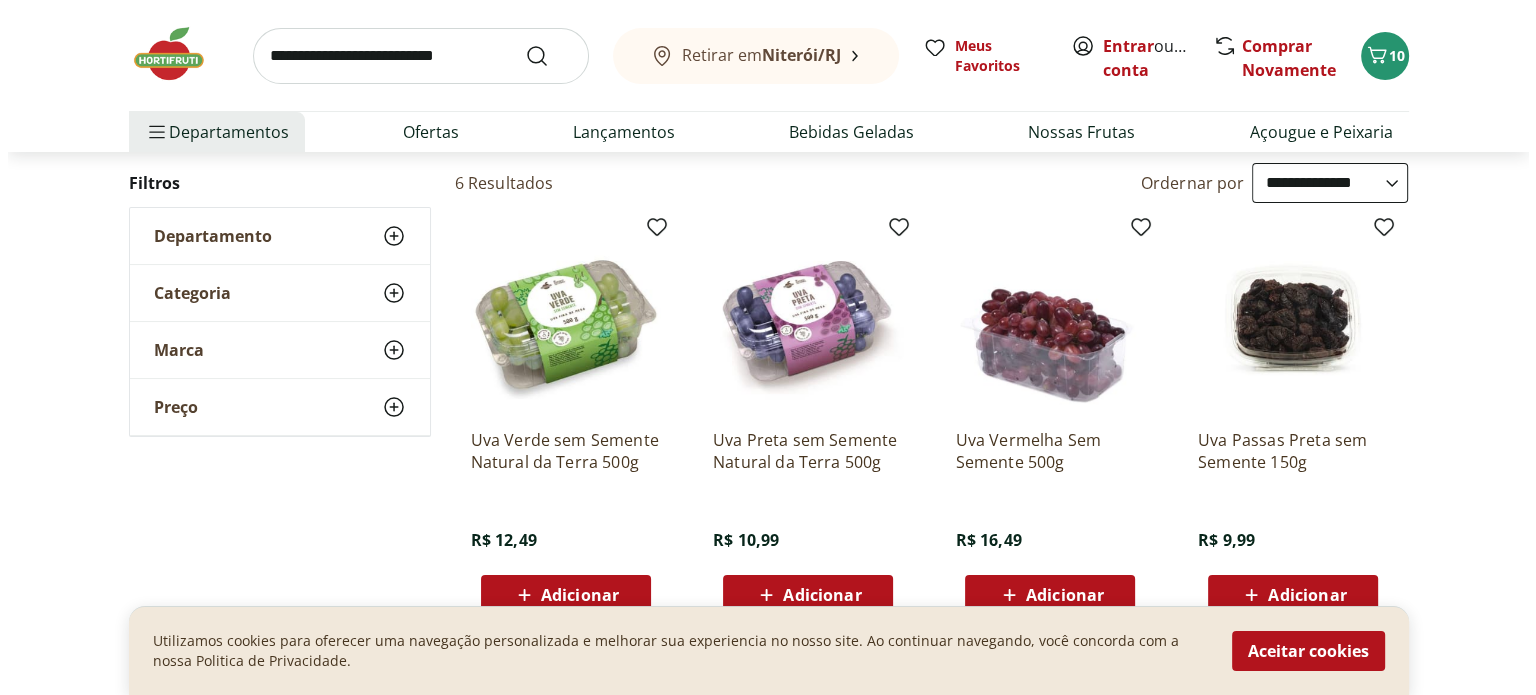 scroll, scrollTop: 300, scrollLeft: 0, axis: vertical 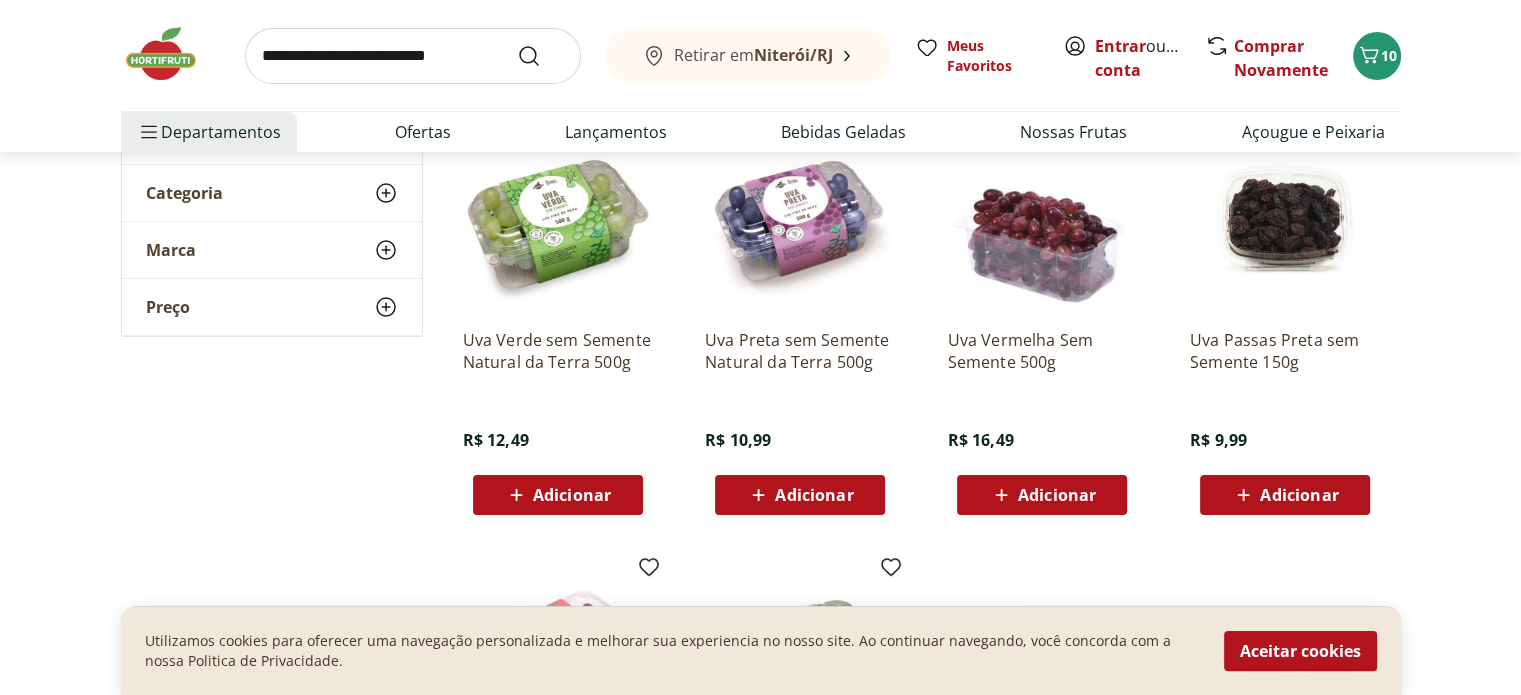 click 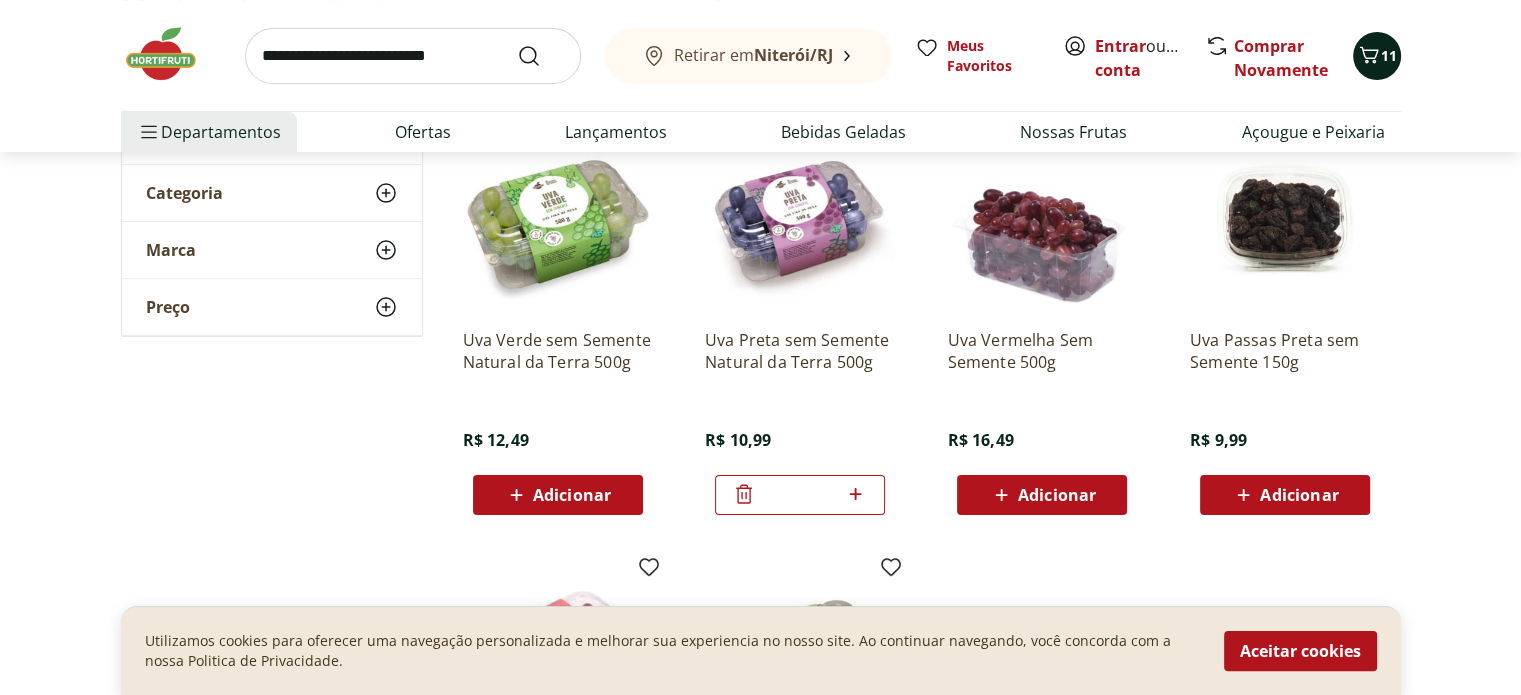 click on "11" at bounding box center (1389, 55) 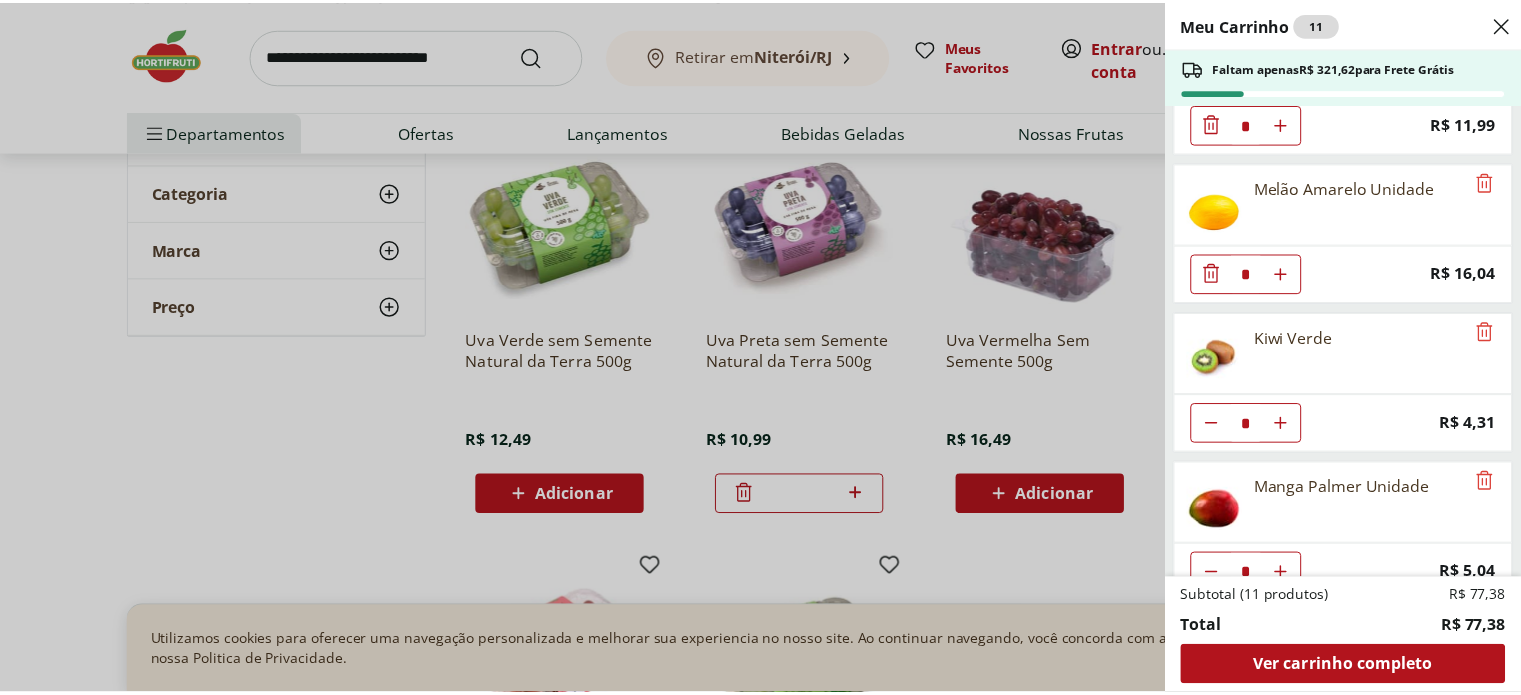 scroll, scrollTop: 0, scrollLeft: 0, axis: both 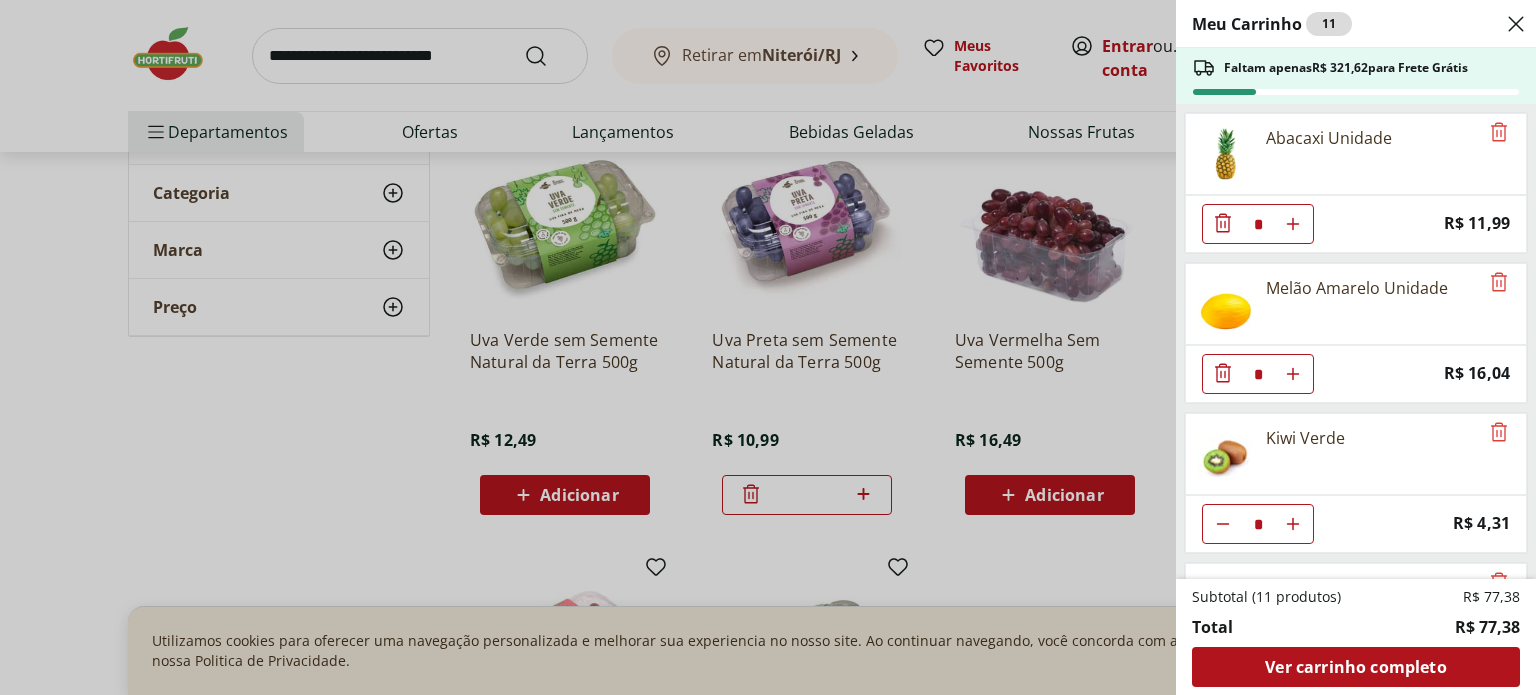 click on "Meu Carrinho 11 Faltam apenas  R$ 321,62  para Frete Grátis Abacaxi Unidade * Price: R$ 11,99 Melão Amarelo Unidade * Price: R$ 16,04 Kiwi Verde * Price: R$ 4,31 Manga Palmer Unidade * Price: R$ 5,04 Mamão Papaia Unidade * Price: R$ 5,52 Uva Preta sem Semente Natural da Terra 500g * Price: R$ 10,99 Subtotal (11 produtos) R$ 77,38 Total R$ 77,38 Ver carrinho completo" at bounding box center (768, 347) 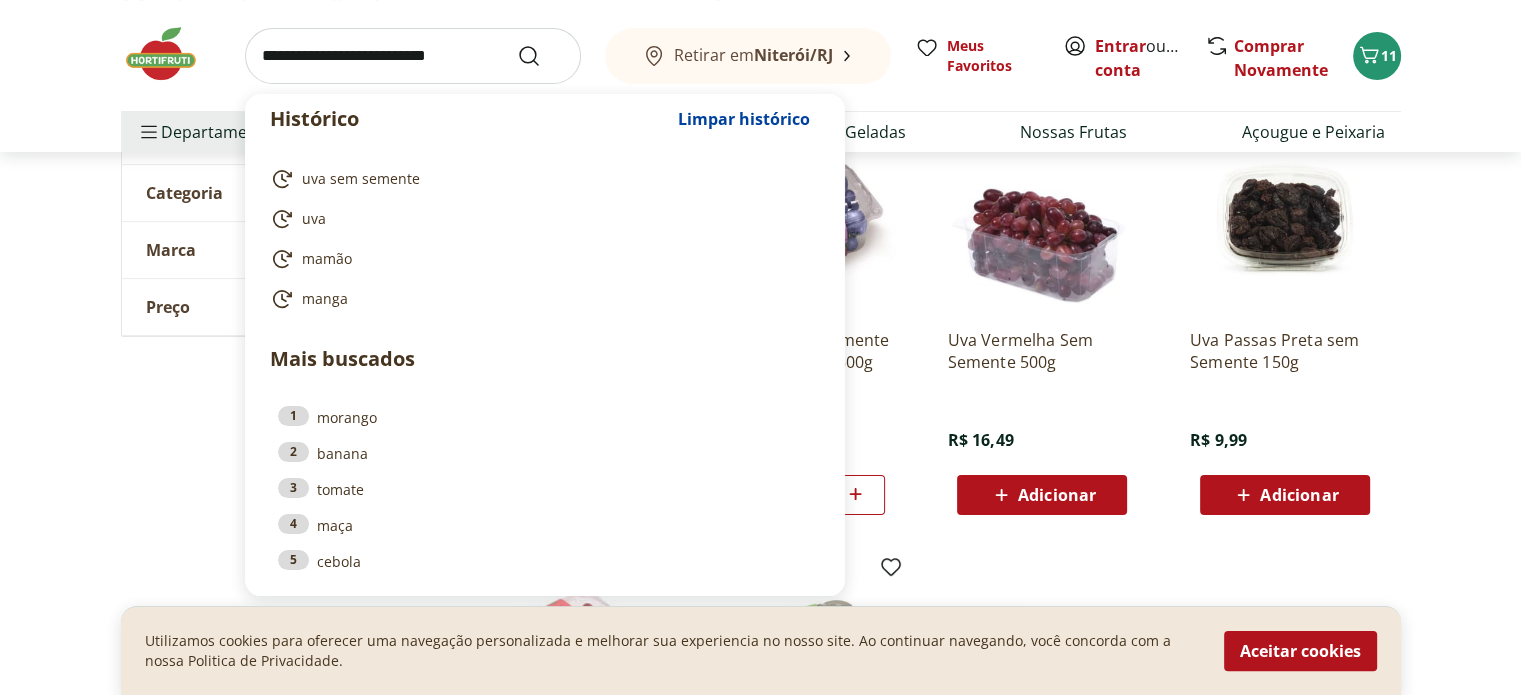 click at bounding box center [413, 56] 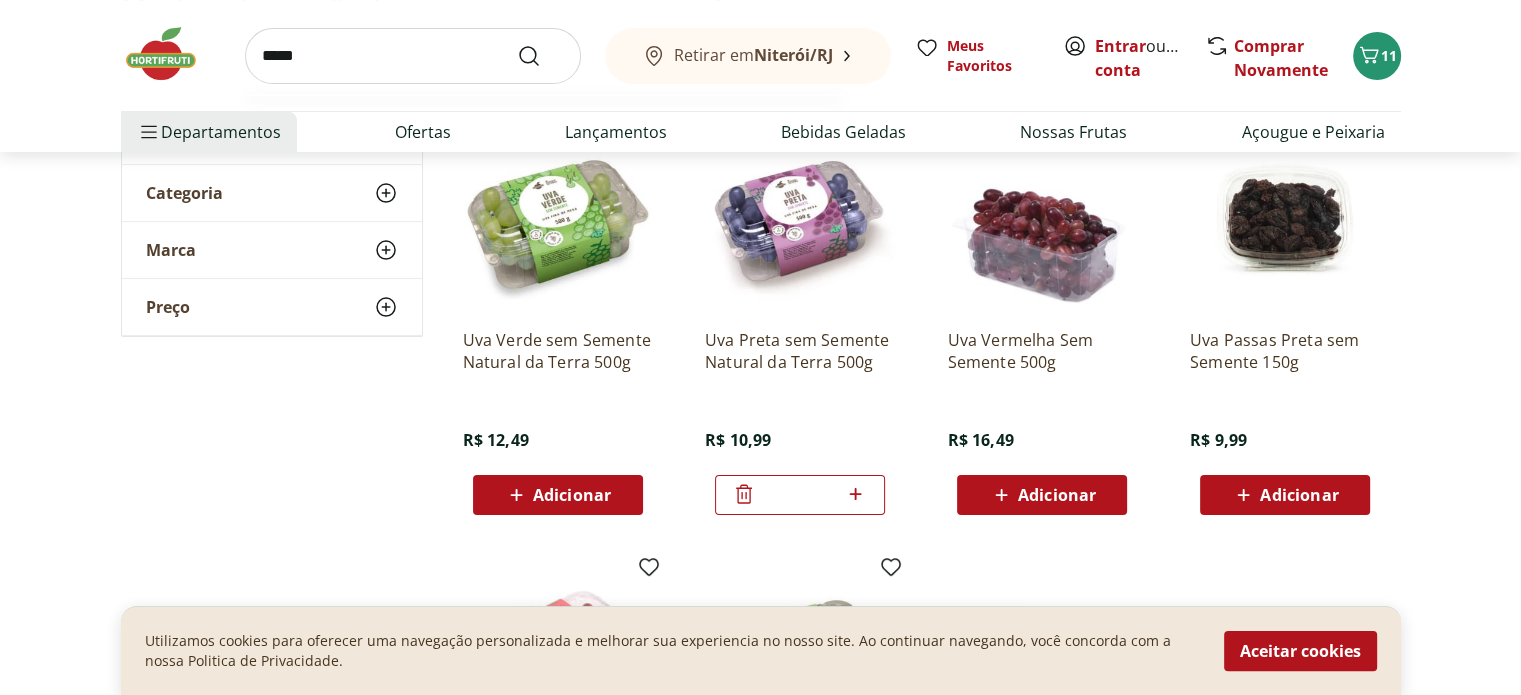 type on "*****" 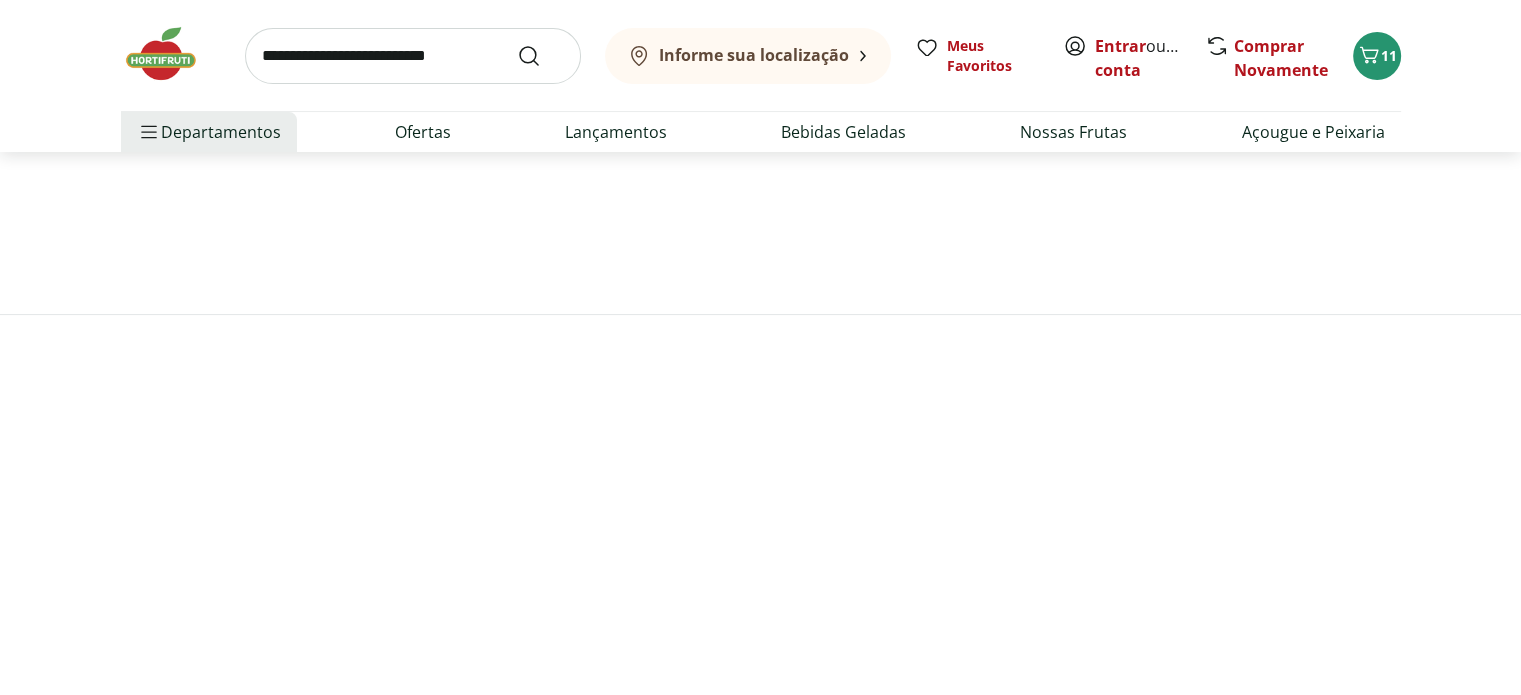 scroll, scrollTop: 0, scrollLeft: 0, axis: both 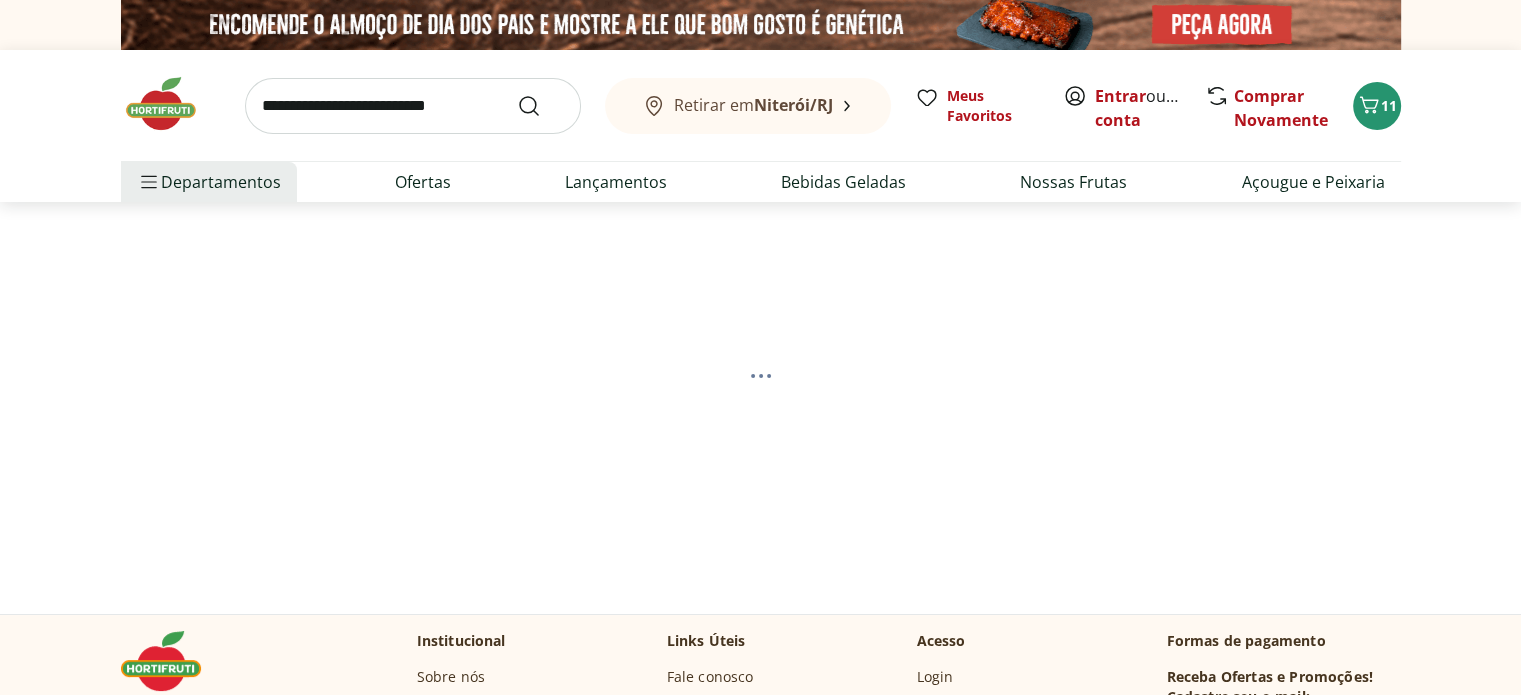select on "**********" 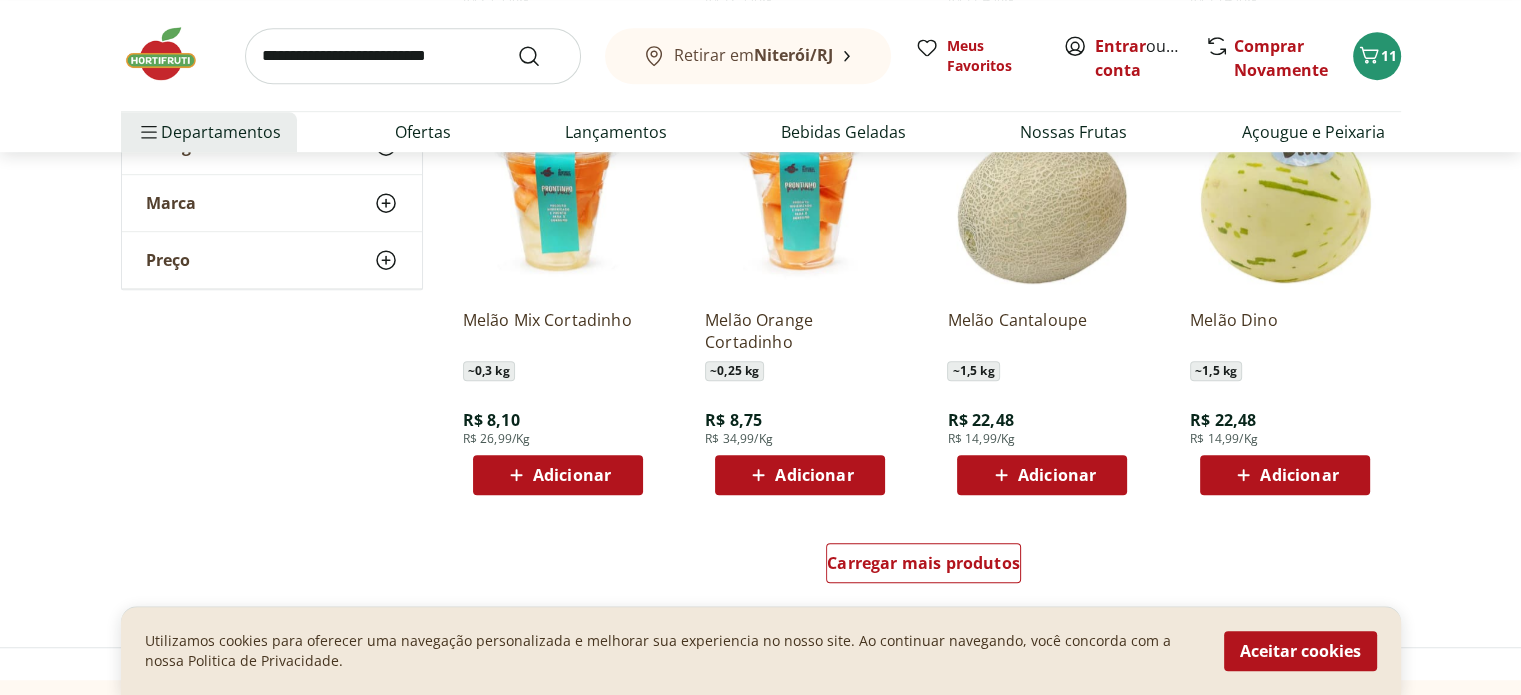 scroll, scrollTop: 1400, scrollLeft: 0, axis: vertical 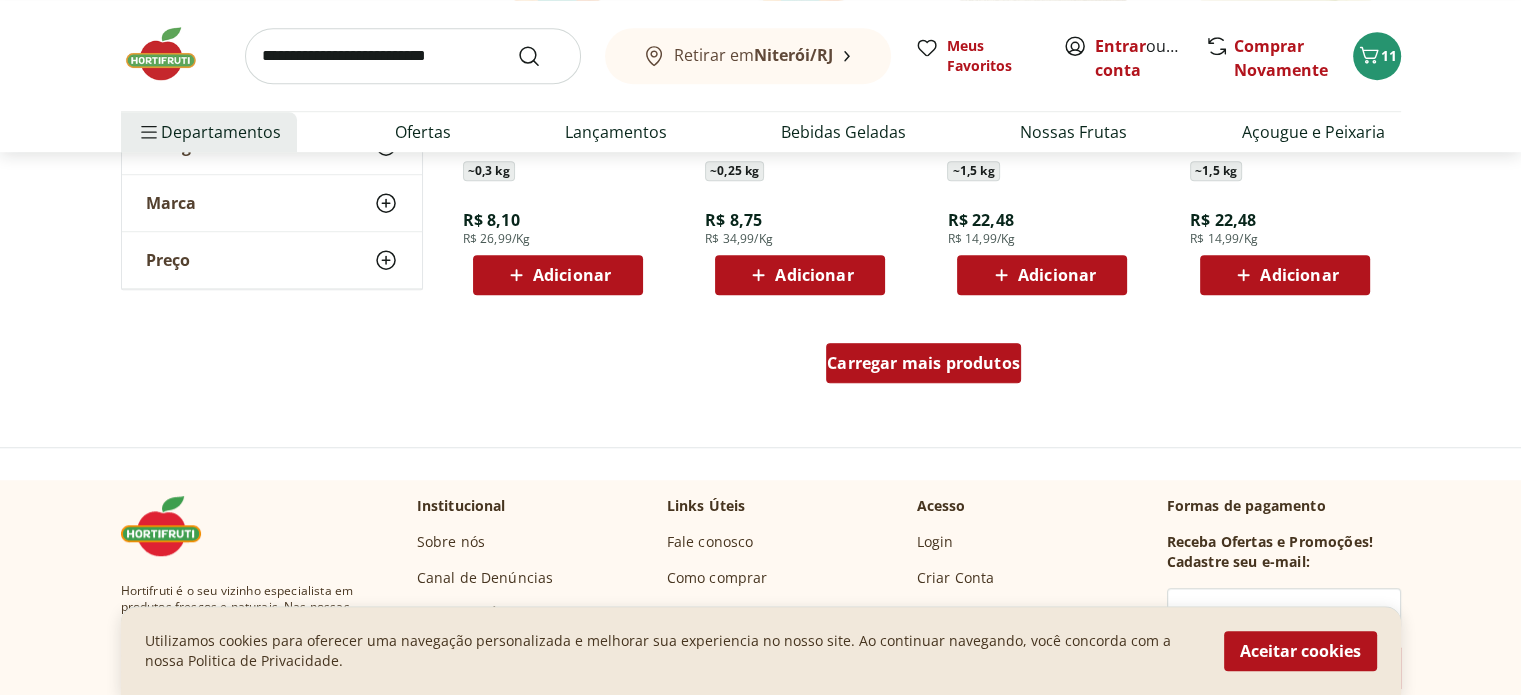 click on "Carregar mais produtos" at bounding box center [923, 363] 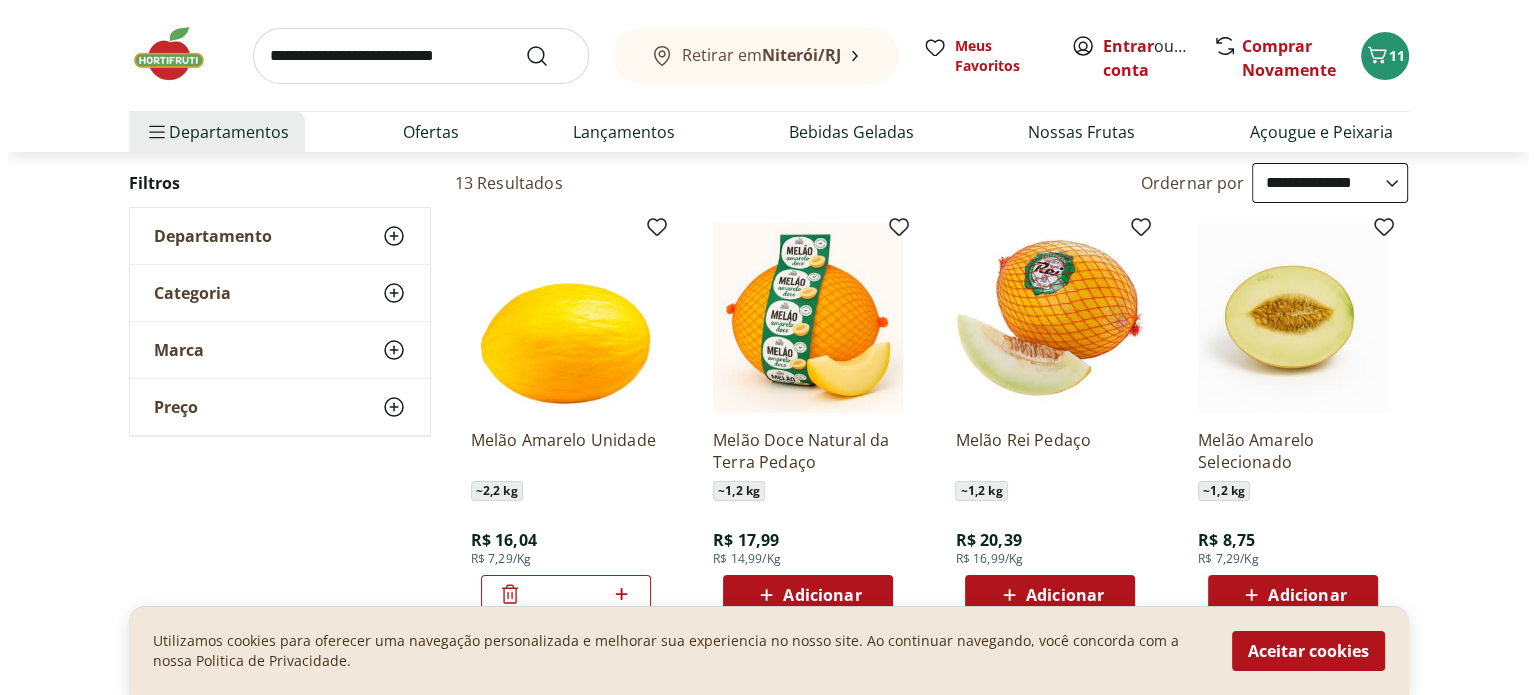scroll, scrollTop: 0, scrollLeft: 0, axis: both 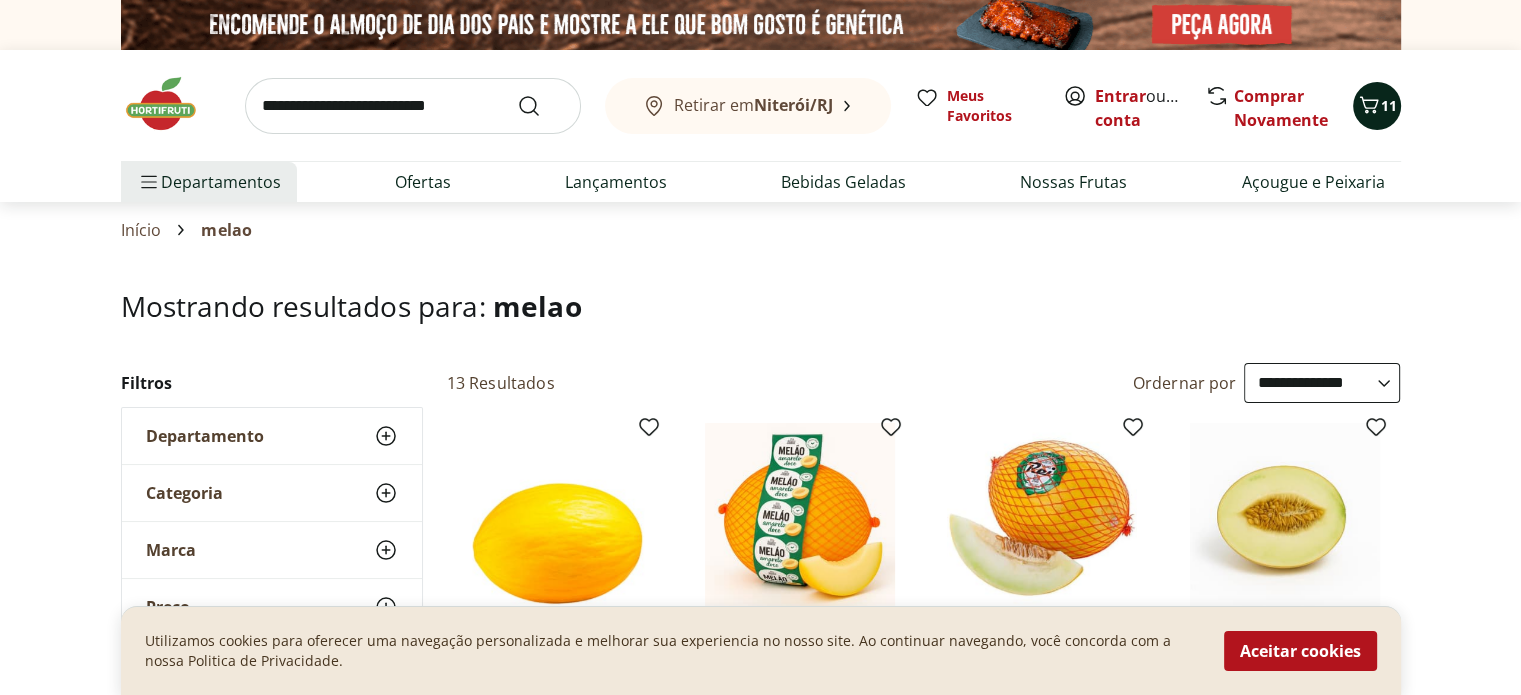 click 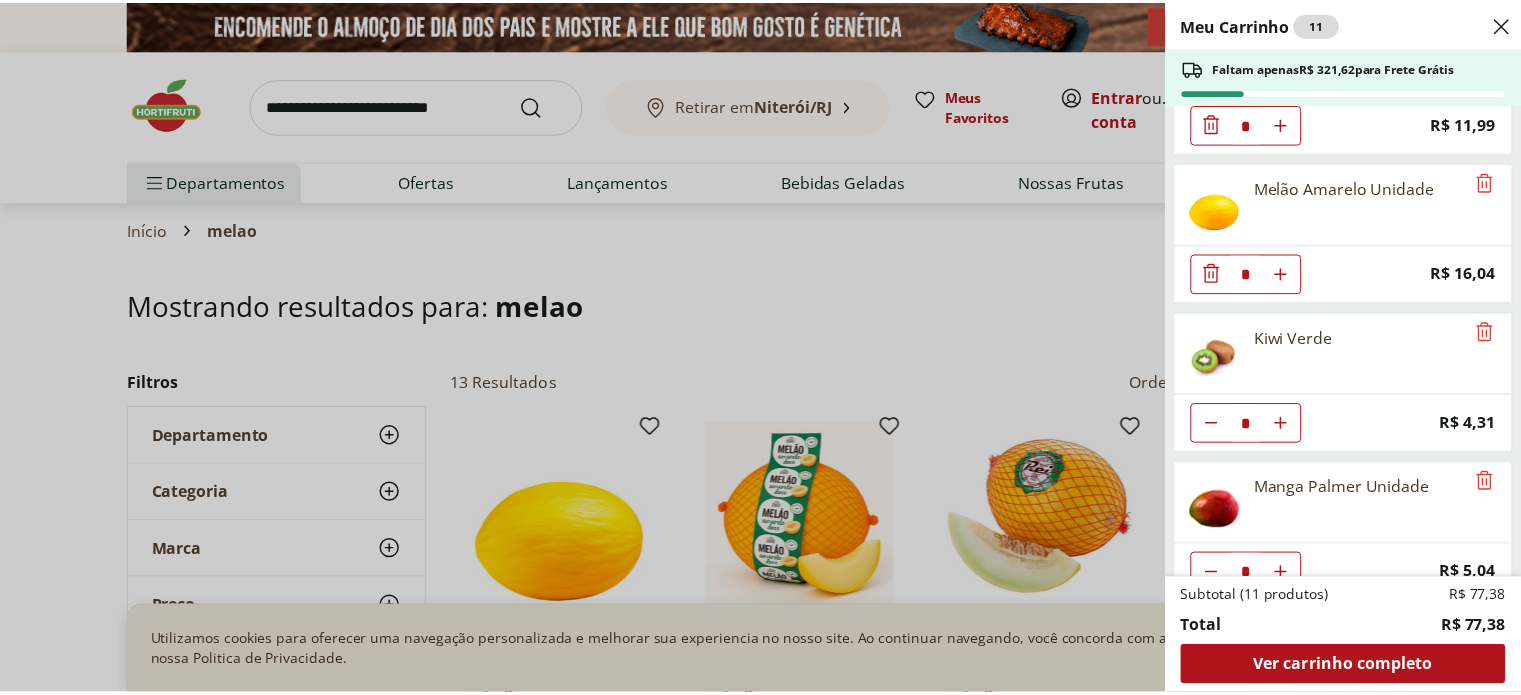 scroll, scrollTop: 0, scrollLeft: 0, axis: both 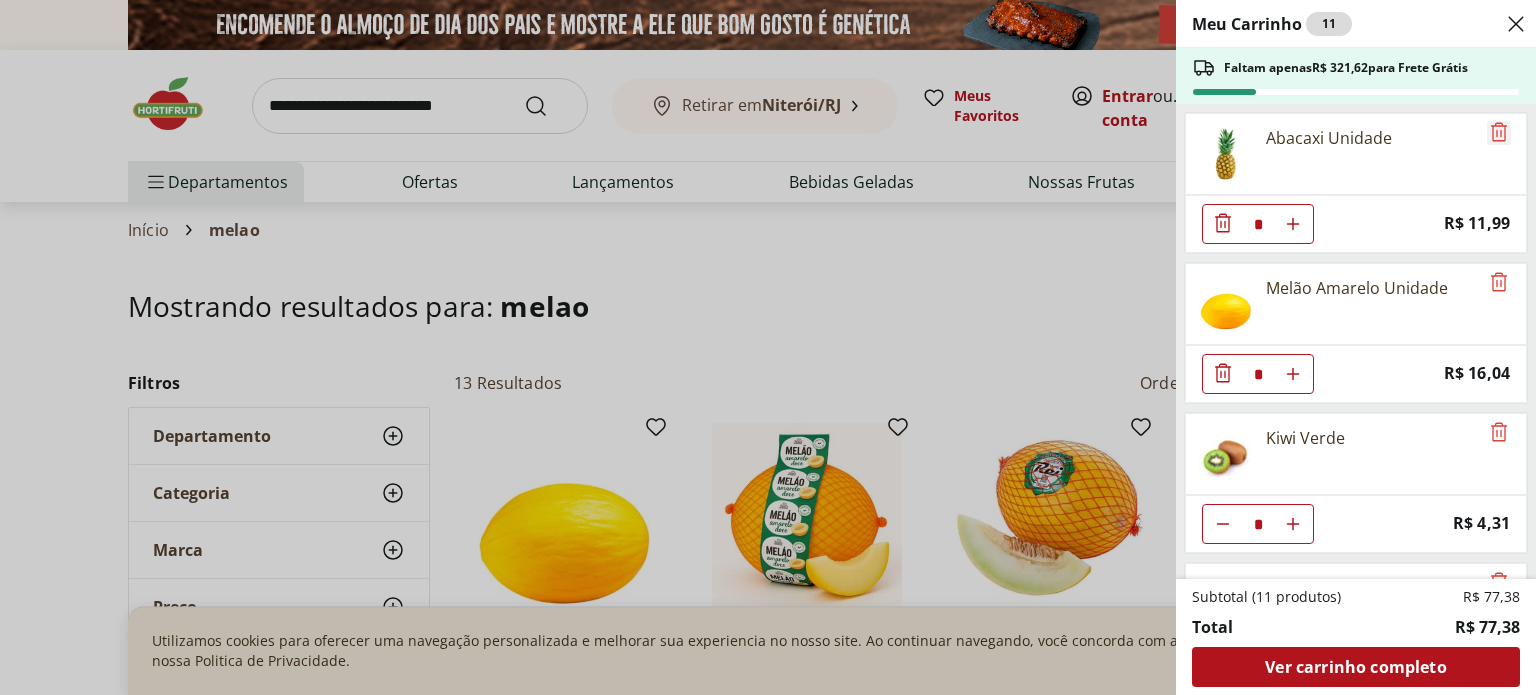 click 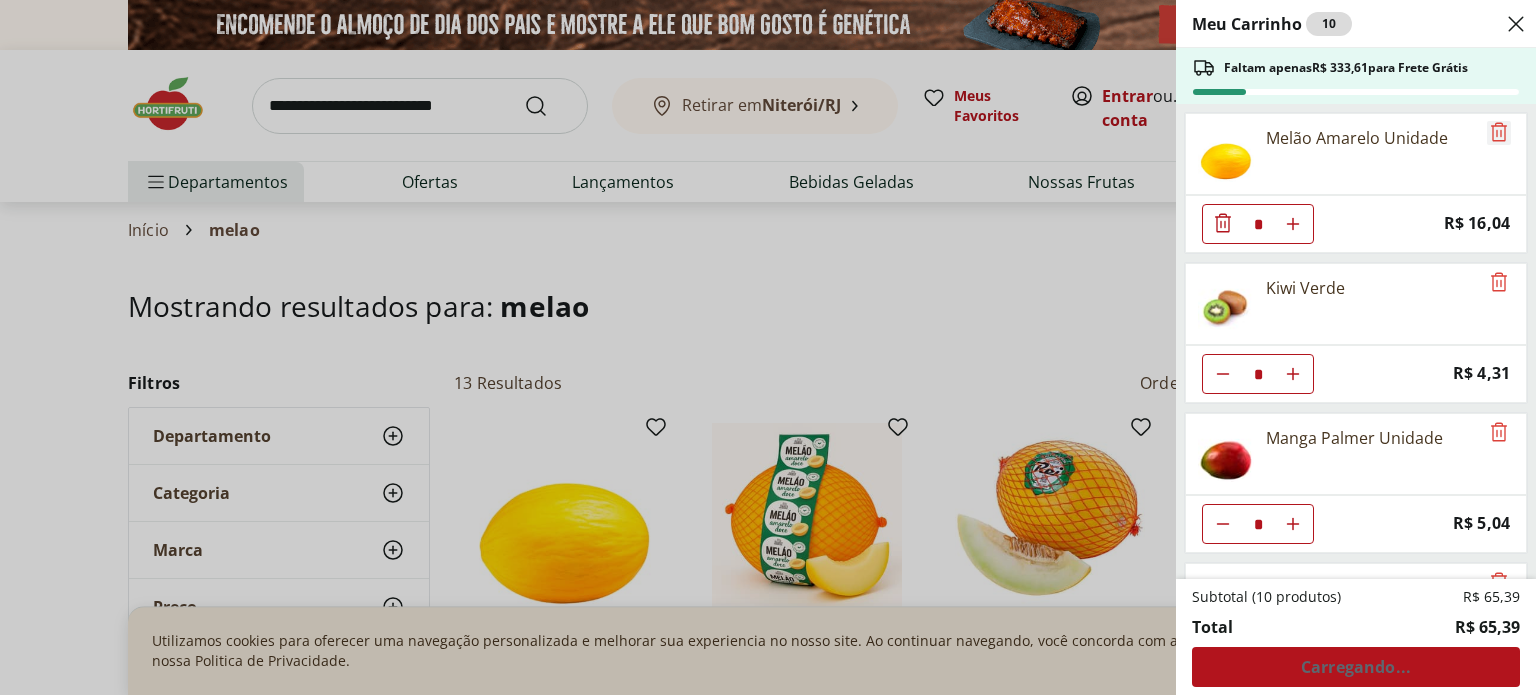 click 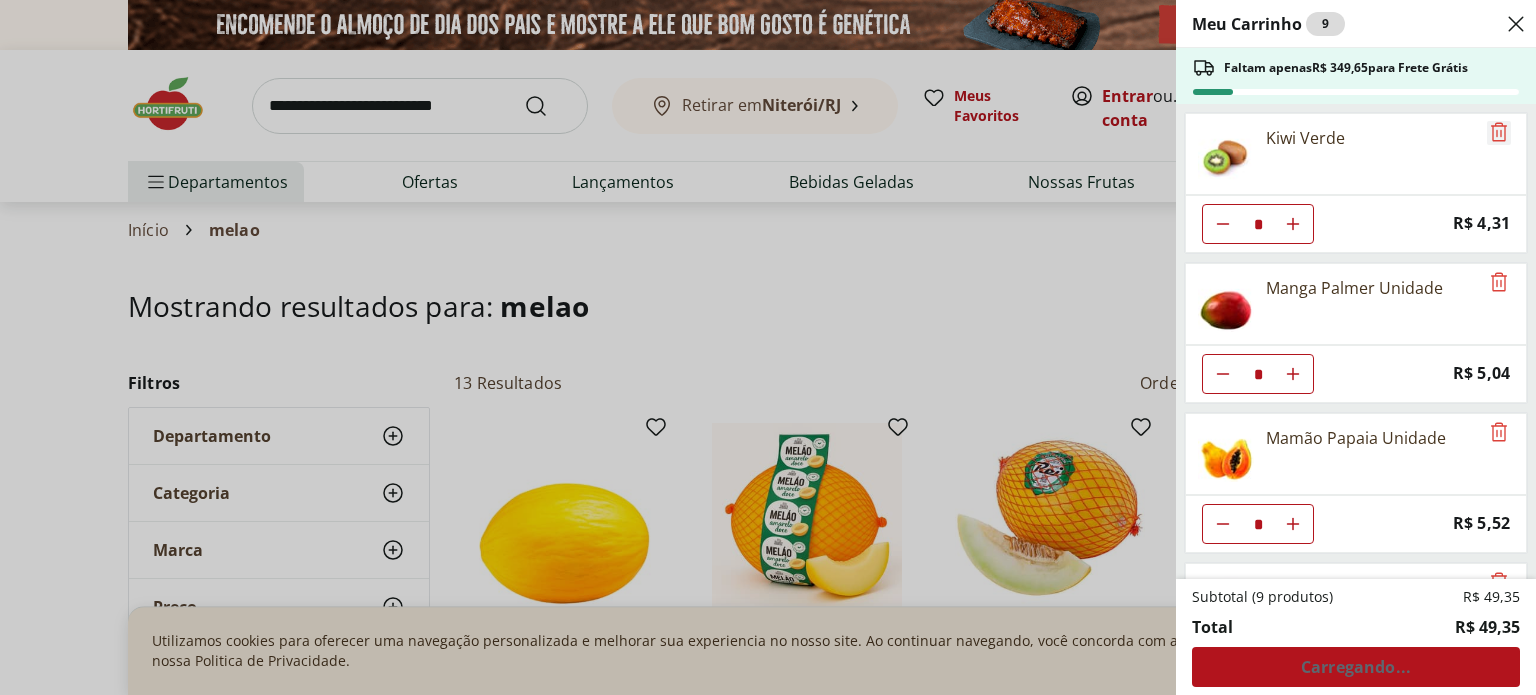 click 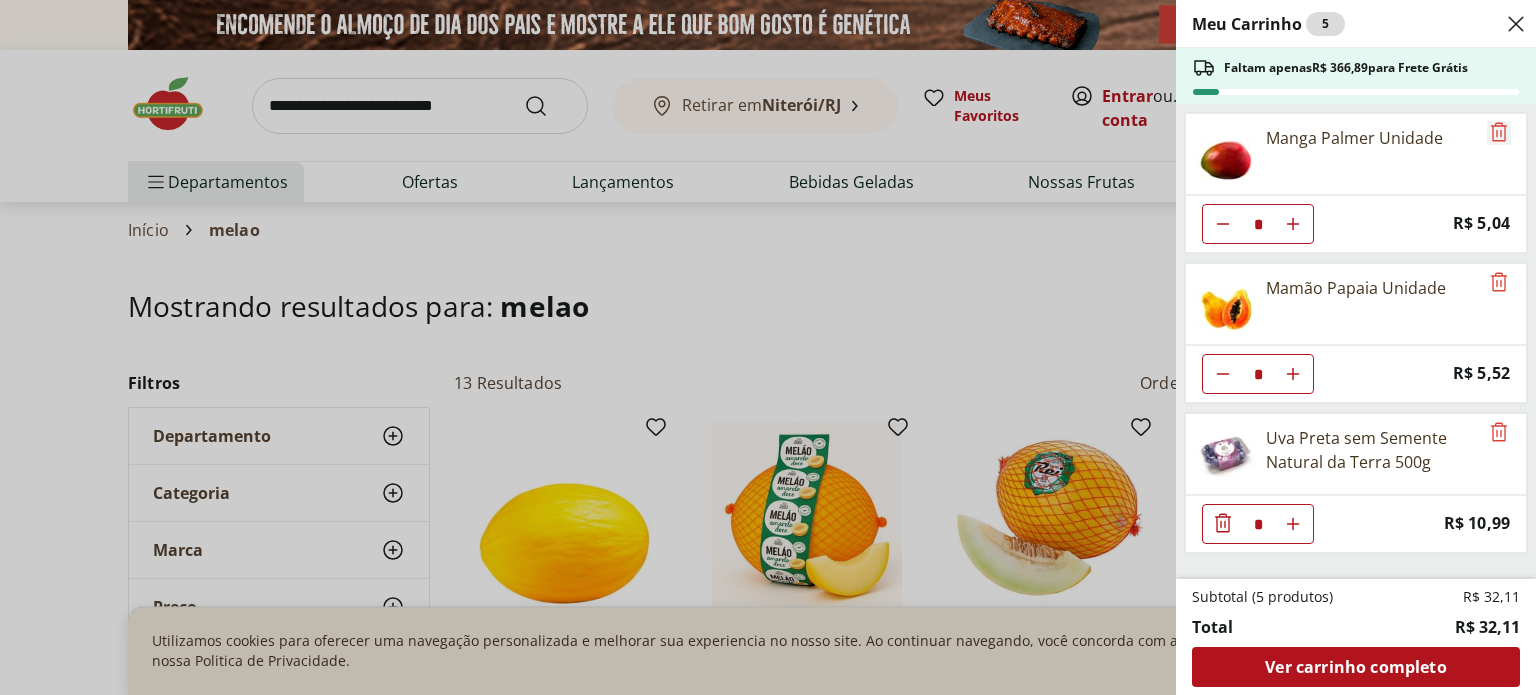 click 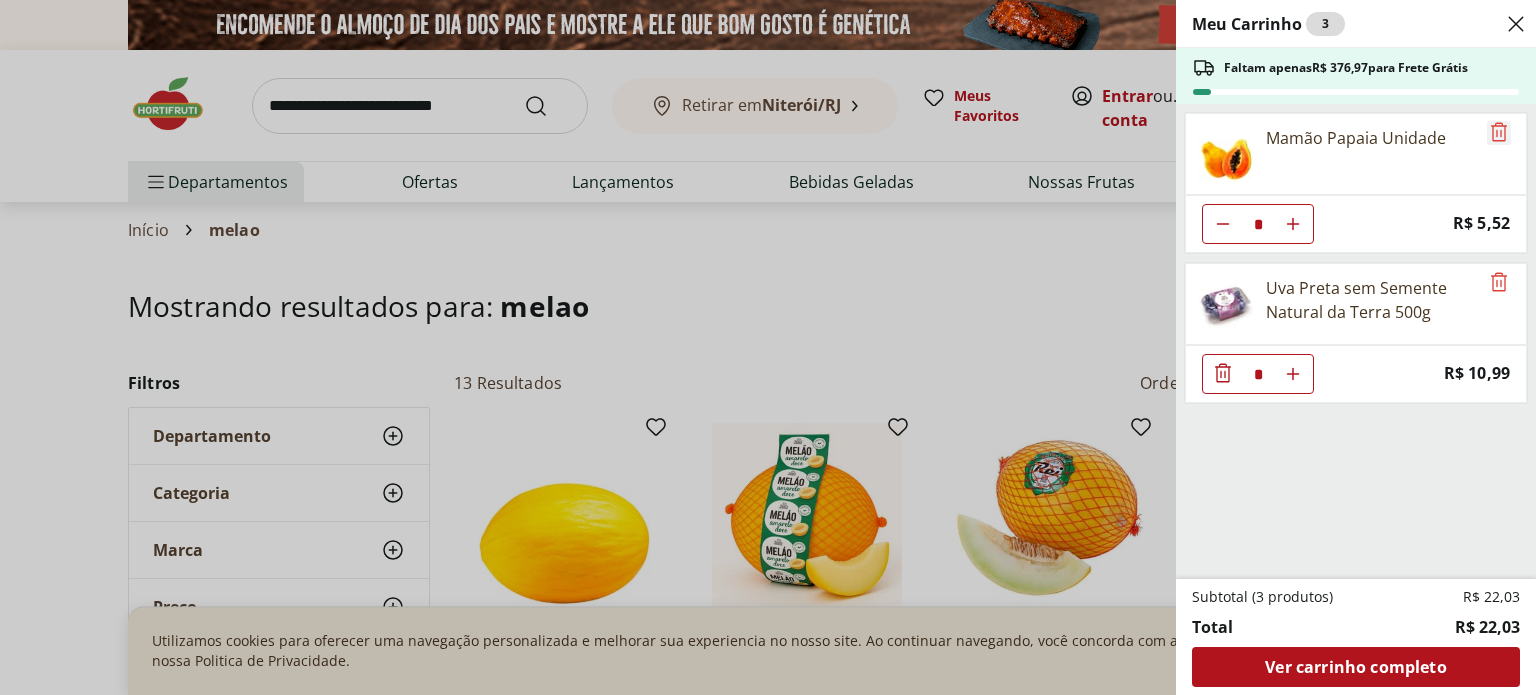 click 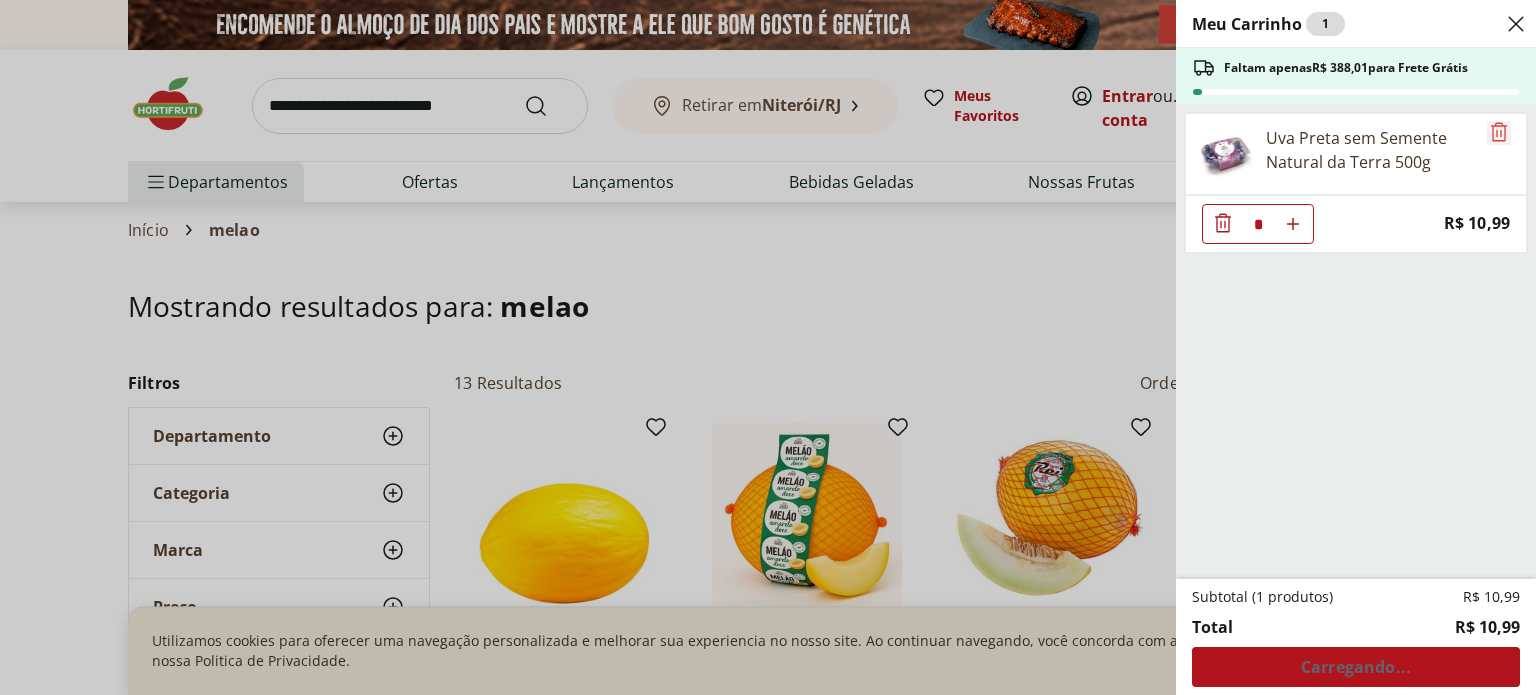 click 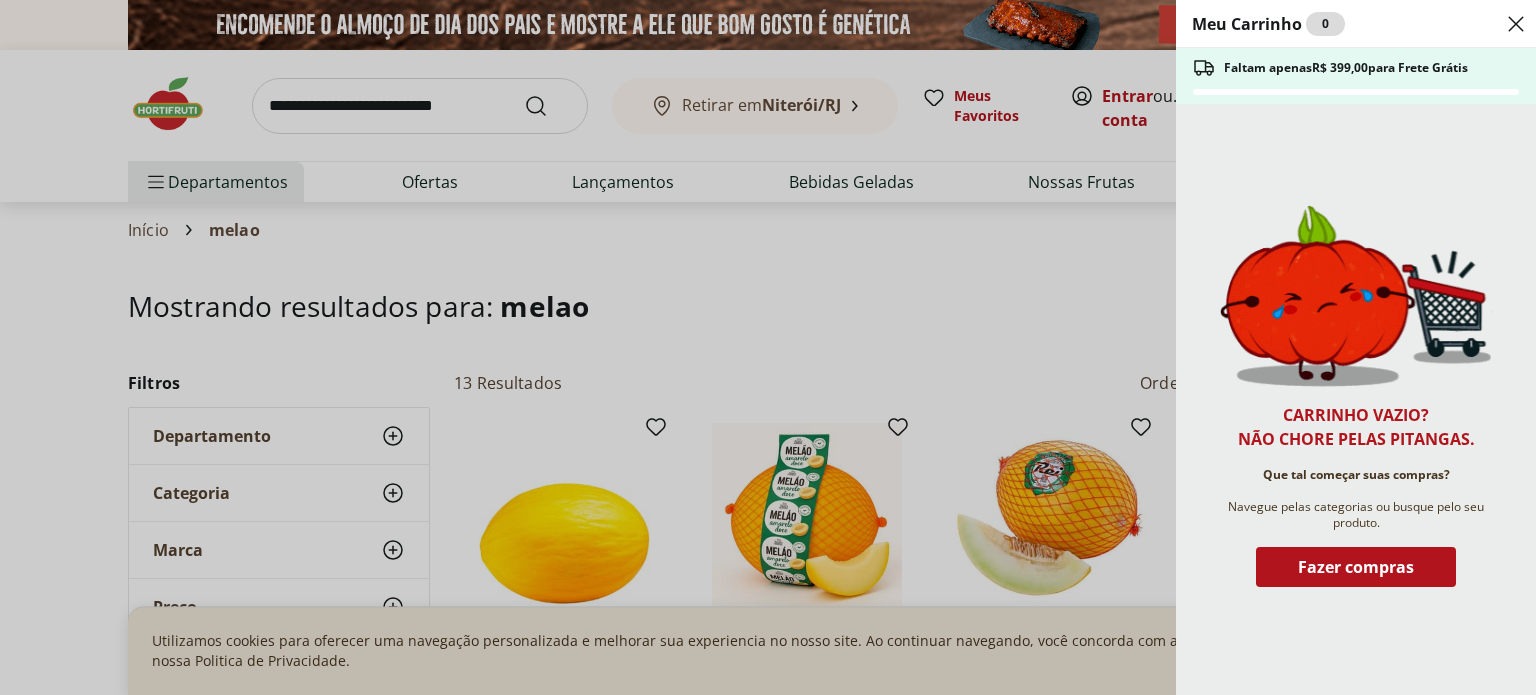 click 